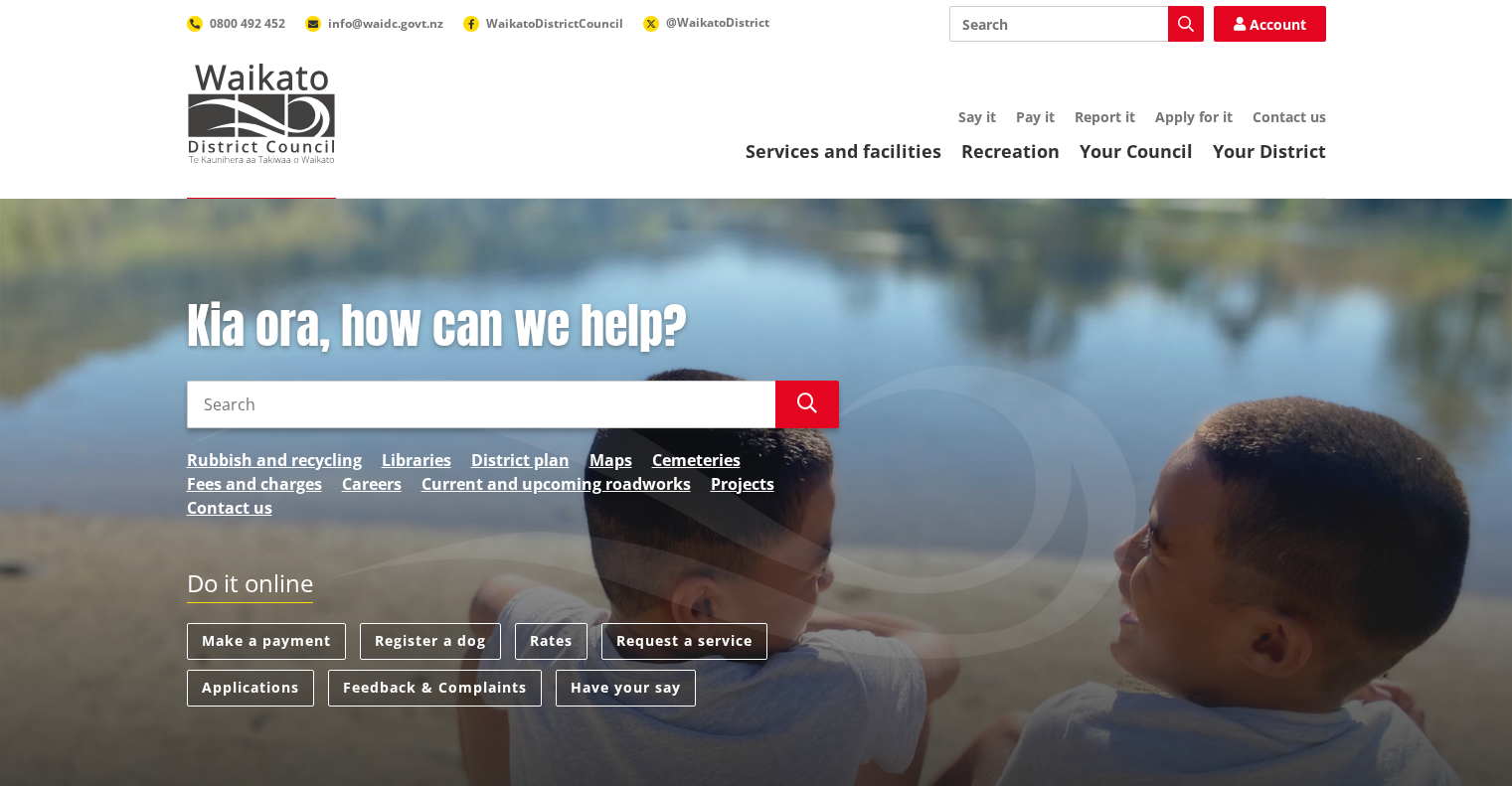 scroll, scrollTop: 0, scrollLeft: 0, axis: both 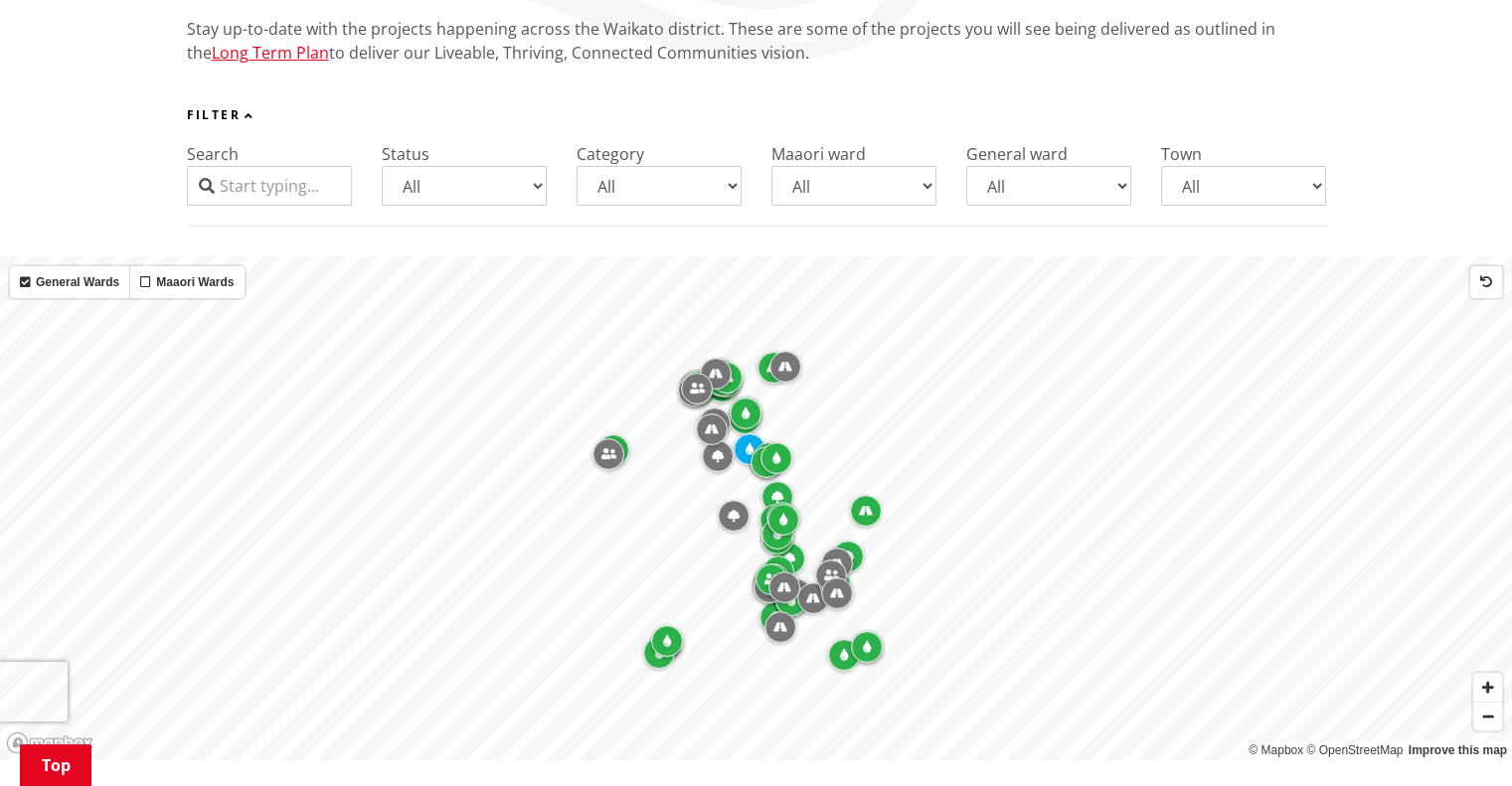 click on "All Aka Aka Eureka Glen Afton Glen Massey Glen Murray Gordonton Horotiu Horsham Downs Huntly Huntly Rural Kainui-Gordonton Kopuku Mangataawhiri Mangatangi Maramarua Matangi Mercer Meremere Naike Newstead Ngaaruawaahia Ohinewai Onewhero Orini Otaua Pookeno Pookeno Rural Port Waikato Port Waikato-Waikaretu Pukekawa Pukekohe Pukemiro Pukemoremore Puketaha Raglan Rangiriri Ruapuke Tamahere Tauhei Taupiri Taupiri-Lake Kainui Tauwhare Te Aakau Te Hoe Te Kauwhata Te Kohanga Te Kowhai Te Ohaki Tuakau Tuakau Rural Waerenga Waikaretu Waikokowai Waingaro Waiterimu Waitetuna Waiuku Whangamarino Whatawhata Whitikahu" at bounding box center (1244, 186) 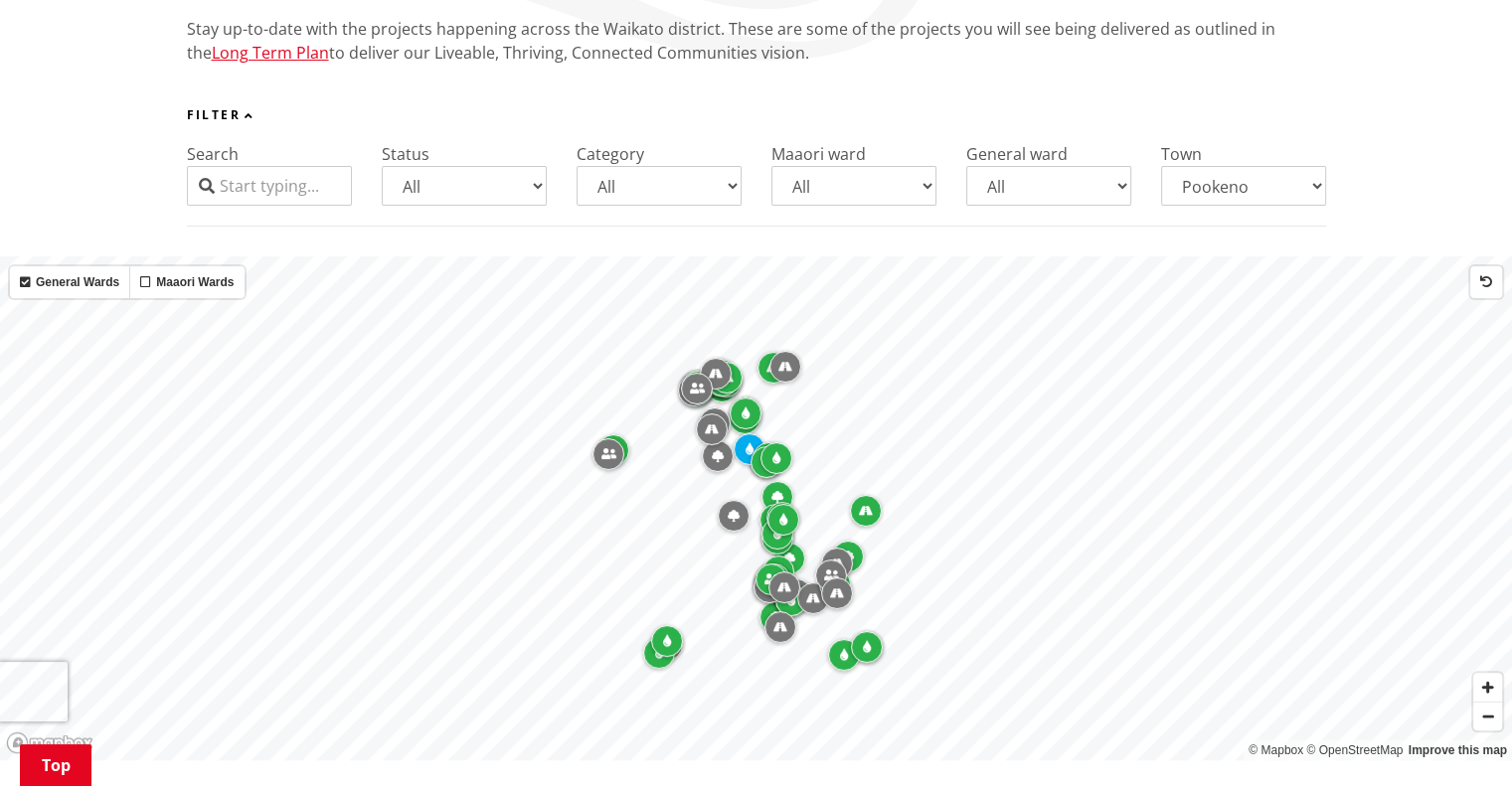 click on "All Aka Aka Eureka Glen Afton Glen Massey Glen Murray Gordonton Horotiu Horsham Downs Huntly Huntly Rural Kainui-Gordonton Kopuku Mangataawhiri Mangatangi Maramarua Matangi Mercer Meremere Naike Newstead Ngaaruawaahia Ohinewai Onewhero Orini Otaua Pookeno Pookeno Rural Port Waikato Port Waikato-Waikaretu Pukekawa Pukekohe Pukemiro Pukemoremore Puketaha Raglan Rangiriri Ruapuke Tamahere Tauhei Taupiri Taupiri-Lake Kainui Tauwhare Te Aakau Te Hoe Te Kauwhata Te Kohanga Te Kowhai Te Ohaki Tuakau Tuakau Rural Waerenga Waikaretu Waikokowai Waingaro Waiterimu Waitetuna Waiuku Whangamarino Whatawhata Whitikahu" at bounding box center [1244, 186] 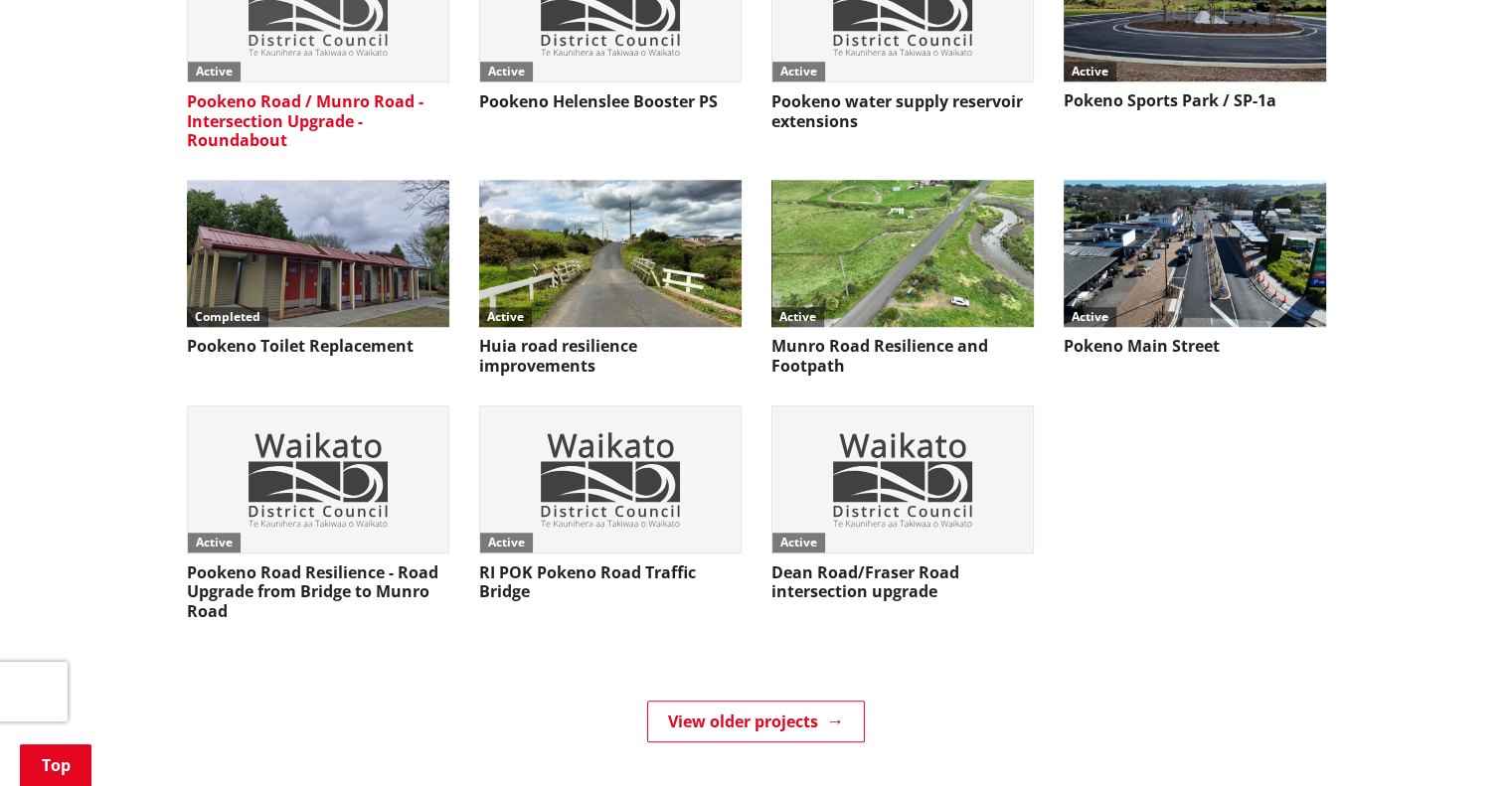 scroll, scrollTop: 1489, scrollLeft: 0, axis: vertical 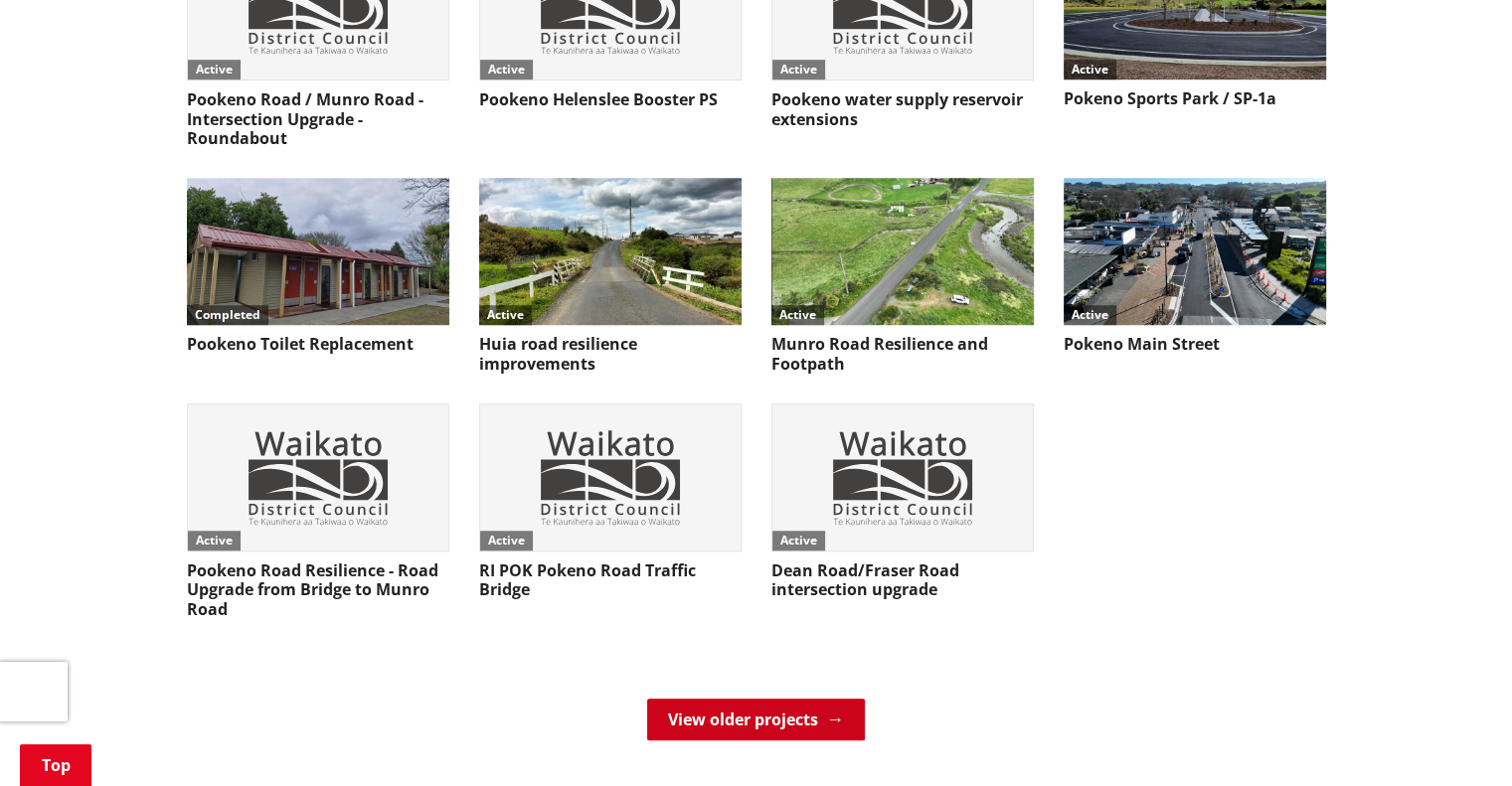 click on "View older projects" at bounding box center (756, 719) 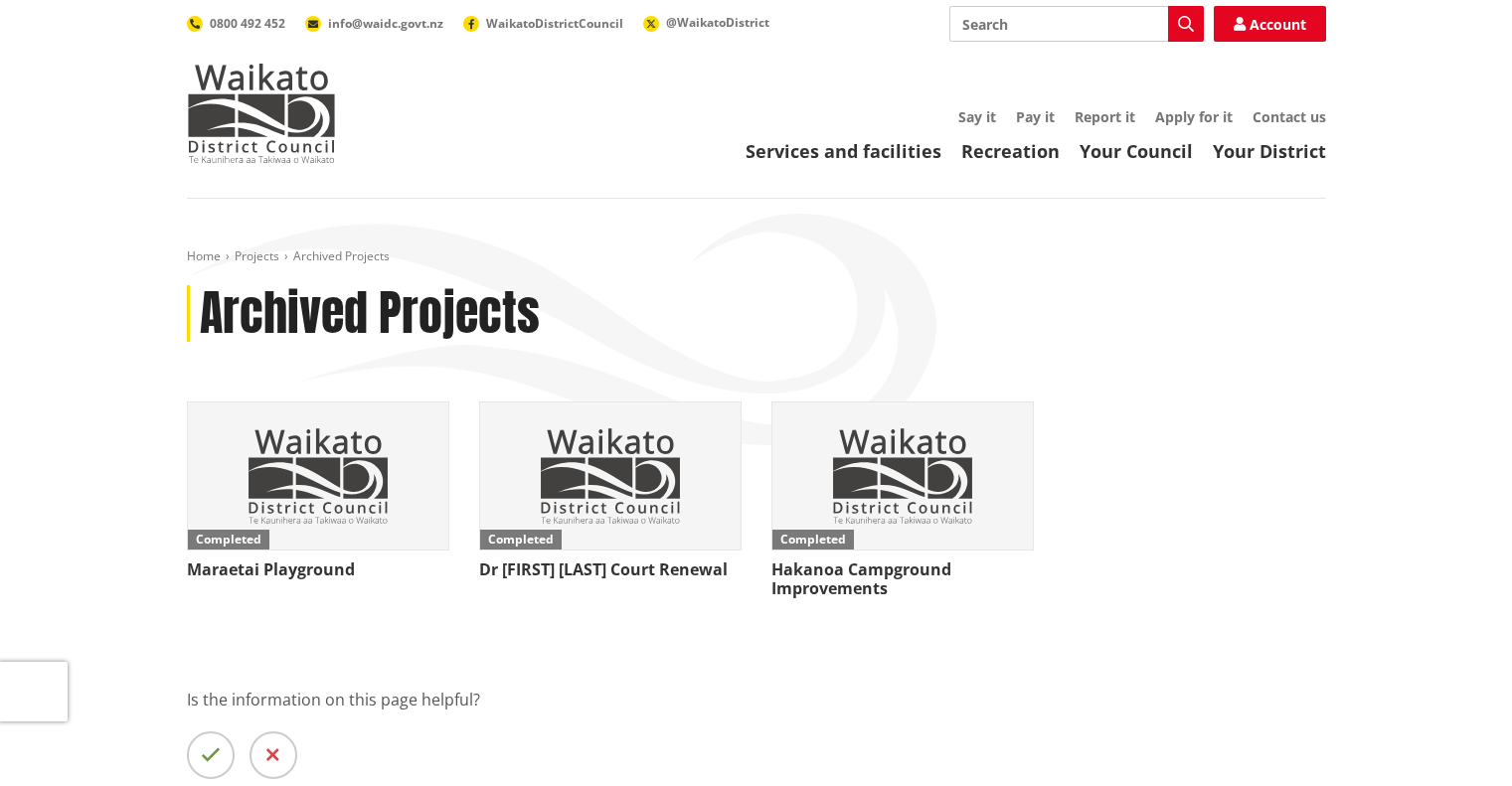 scroll, scrollTop: 0, scrollLeft: 0, axis: both 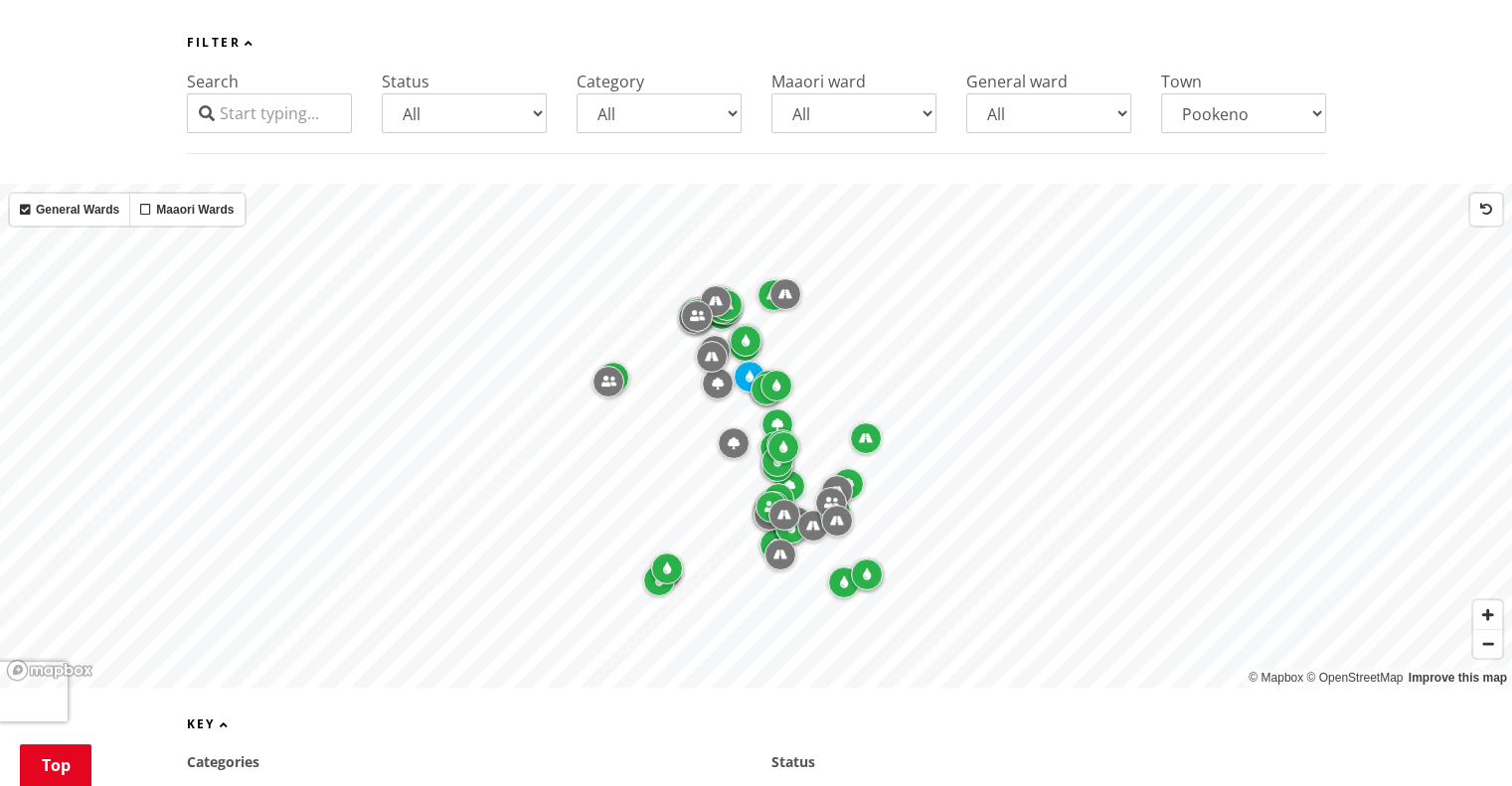 click on "All Aka Aka Eureka Glen Afton Glen Massey Glen Murray Gordonton Horotiu Horsham Downs Huntly Huntly Rural Kainui-Gordonton Kopuku Mangataawhiri Mangatangi Maramarua Matangi Mercer Meremere Naike Newstead Ngaaruawaahia Ohinewai Onewhero Orini Otaua Pookeno Pookeno Rural Port Waikato Port Waikato-Waikaretu Pukekawa Pukekohe Pukemiro Pukemoremore Puketaha Raglan Rangiriri Ruapuke Tamahere Tauhei Taupiri Taupiri-Lake Kainui Tauwhare Te Aakau Te Hoe Te Kauwhata Te Kohanga Te Kowhai Te Ohaki Tuakau Tuakau Rural Waerenga Waikaretu Waikokowai Waingaro Waiterimu Waitetuna Waiuku Whangamarino Whatawhata Whitikahu" at bounding box center [1244, 113] 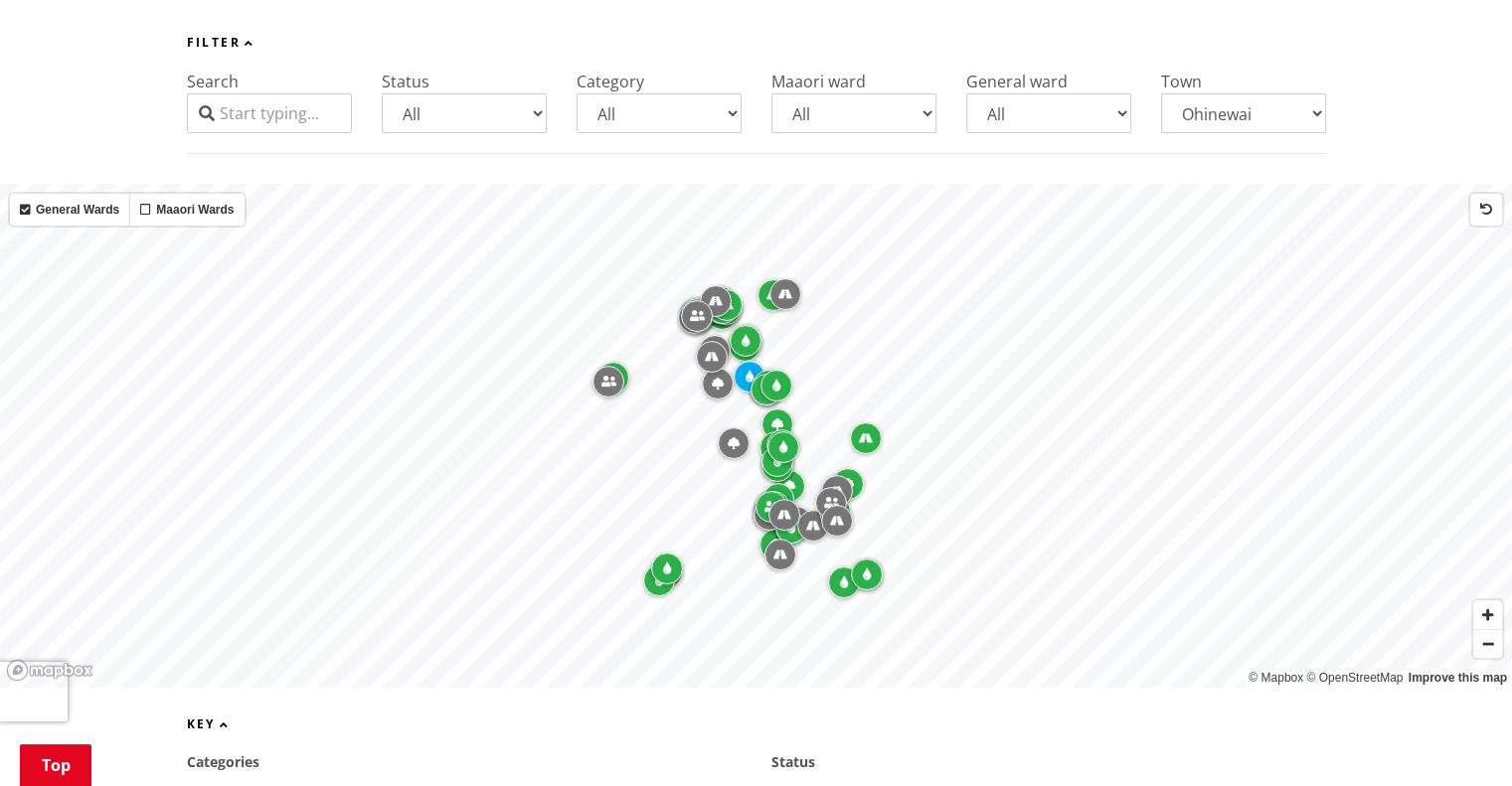 click on "All Aka Aka Eureka Glen Afton Glen Massey Glen Murray Gordonton Horotiu Horsham Downs Huntly Huntly Rural Kainui-Gordonton Kopuku Mangataawhiri Mangatangi Maramarua Matangi Mercer Meremere Naike Newstead Ngaaruawaahia Ohinewai Onewhero Orini Otaua Pookeno Pookeno Rural Port Waikato Port Waikato-Waikaretu Pukekawa Pukekohe Pukemiro Pukemoremore Puketaha Raglan Rangiriri Ruapuke Tamahere Tauhei Taupiri Taupiri-Lake Kainui Tauwhare Te Aakau Te Hoe Te Kauwhata Te Kohanga Te Kowhai Te Ohaki Tuakau Tuakau Rural Waerenga Waikaretu Waikokowai Waingaro Waiterimu Waitetuna Waiuku Whangamarino Whatawhata Whitikahu" at bounding box center [1244, 113] 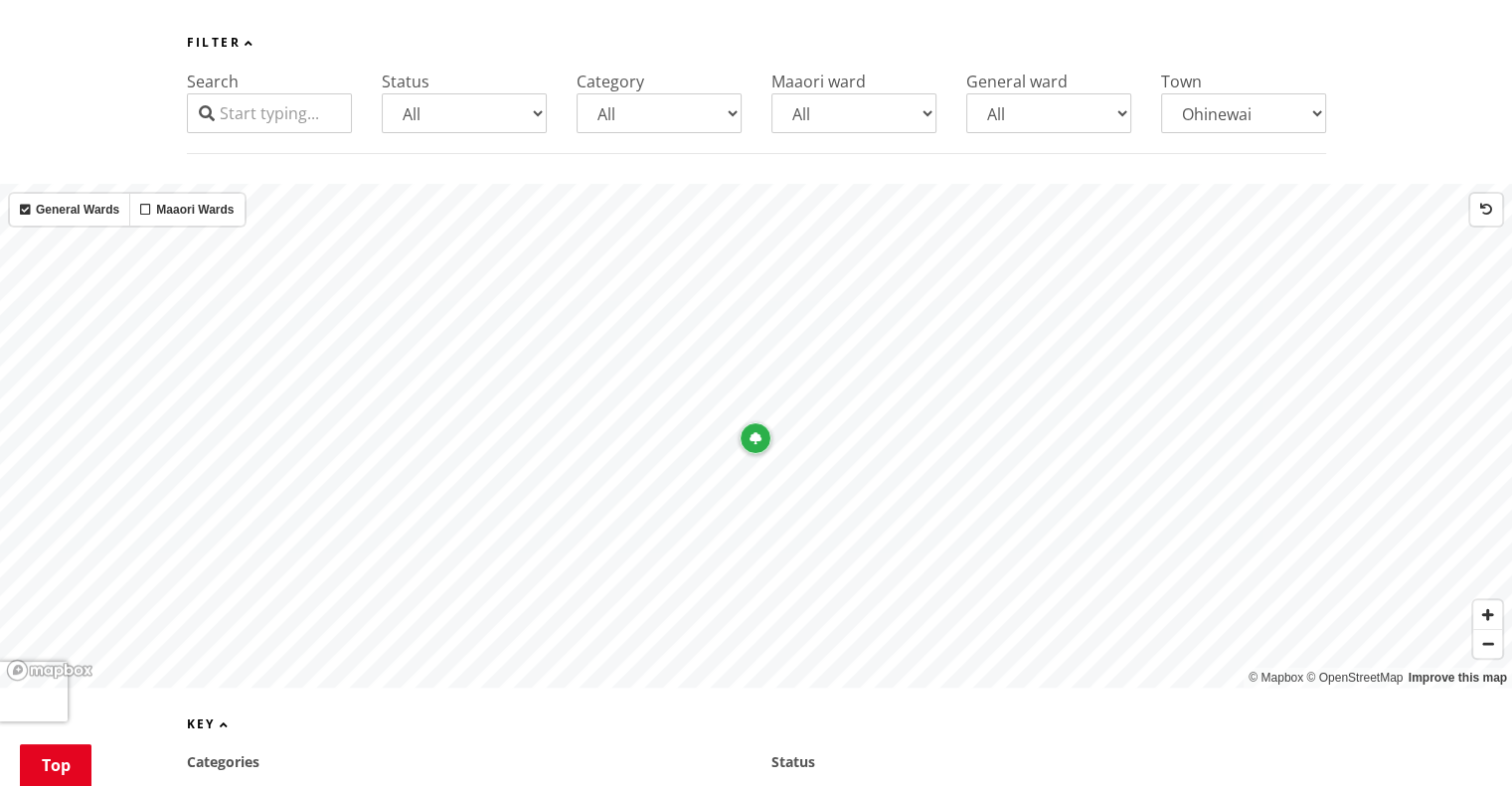 click on "All Aka Aka Eureka Glen Afton Glen Massey Glen Murray Gordonton Horotiu Horsham Downs Huntly Huntly Rural Kainui-Gordonton Kopuku Mangataawhiri Mangatangi Maramarua Matangi Mercer Meremere Naike Newstead Ngaaruawaahia Ohinewai Onewhero Orini Otaua Pookeno Pookeno Rural Port Waikato Port Waikato-Waikaretu Pukekawa Pukekohe Pukemiro Pukemoremore Puketaha Raglan Rangiriri Ruapuke Tamahere Tauhei Taupiri Taupiri-Lake Kainui Tauwhare Te Aakau Te Hoe Te Kauwhata Te Kohanga Te Kowhai Te Ohaki Tuakau Tuakau Rural Waerenga Waikaretu Waikokowai Waingaro Waiterimu Waitetuna Waiuku Whangamarino Whatawhata Whitikahu" at bounding box center (1244, 113) 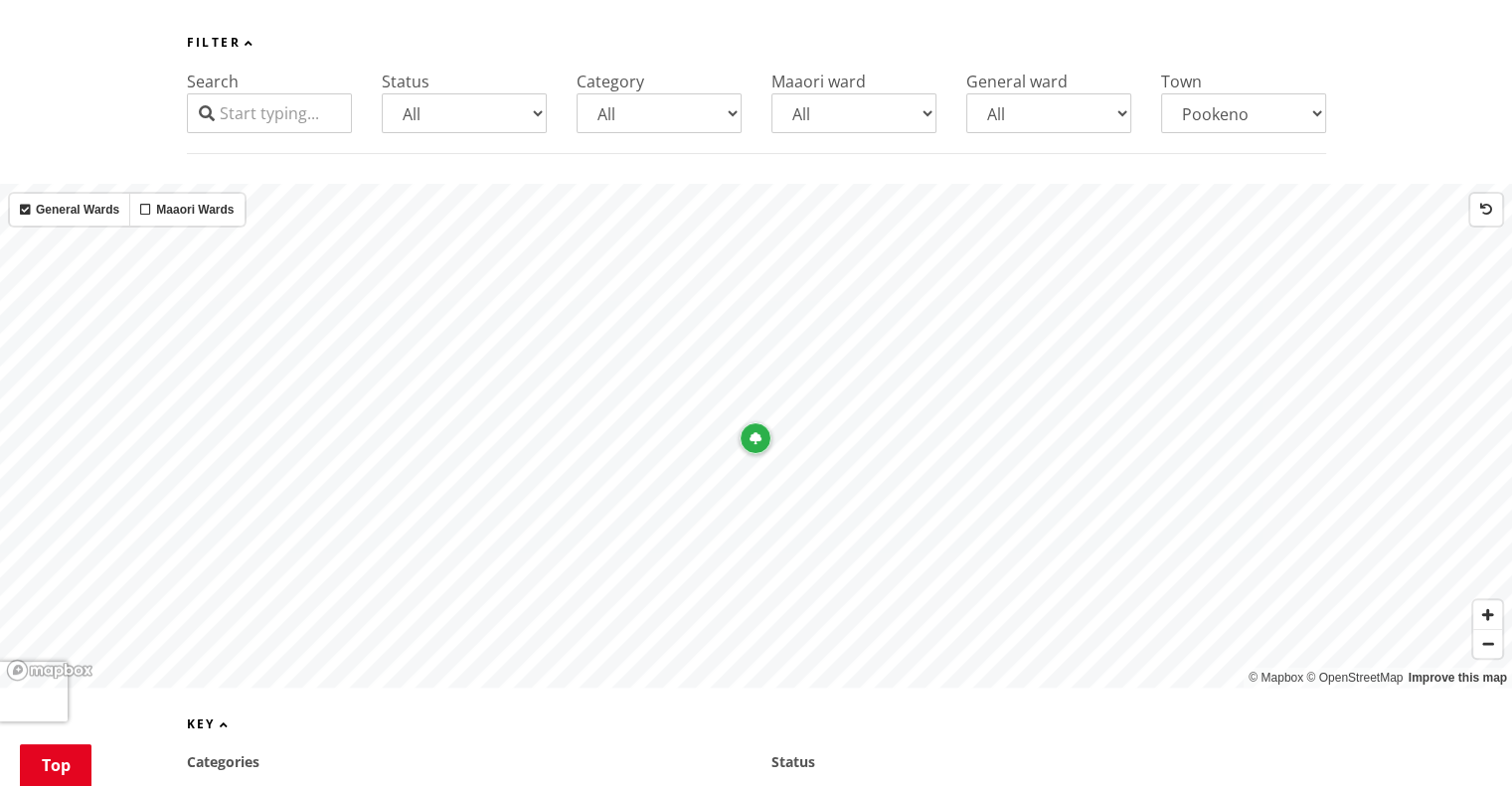 click on "All Aka Aka Eureka Glen Afton Glen Massey Glen Murray Gordonton Horotiu Horsham Downs Huntly Huntly Rural Kainui-Gordonton Kopuku Mangataawhiri Mangatangi Maramarua Matangi Mercer Meremere Naike Newstead Ngaaruawaahia Ohinewai Onewhero Orini Otaua Pookeno Pookeno Rural Port Waikato Port Waikato-Waikaretu Pukekawa Pukekohe Pukemiro Pukemoremore Puketaha Raglan Rangiriri Ruapuke Tamahere Tauhei Taupiri Taupiri-Lake Kainui Tauwhare Te Aakau Te Hoe Te Kauwhata Te Kohanga Te Kowhai Te Ohaki Tuakau Tuakau Rural Waerenga Waikaretu Waikokowai Waingaro Waiterimu Waitetuna Waiuku Whangamarino Whatawhata Whitikahu" at bounding box center (1244, 113) 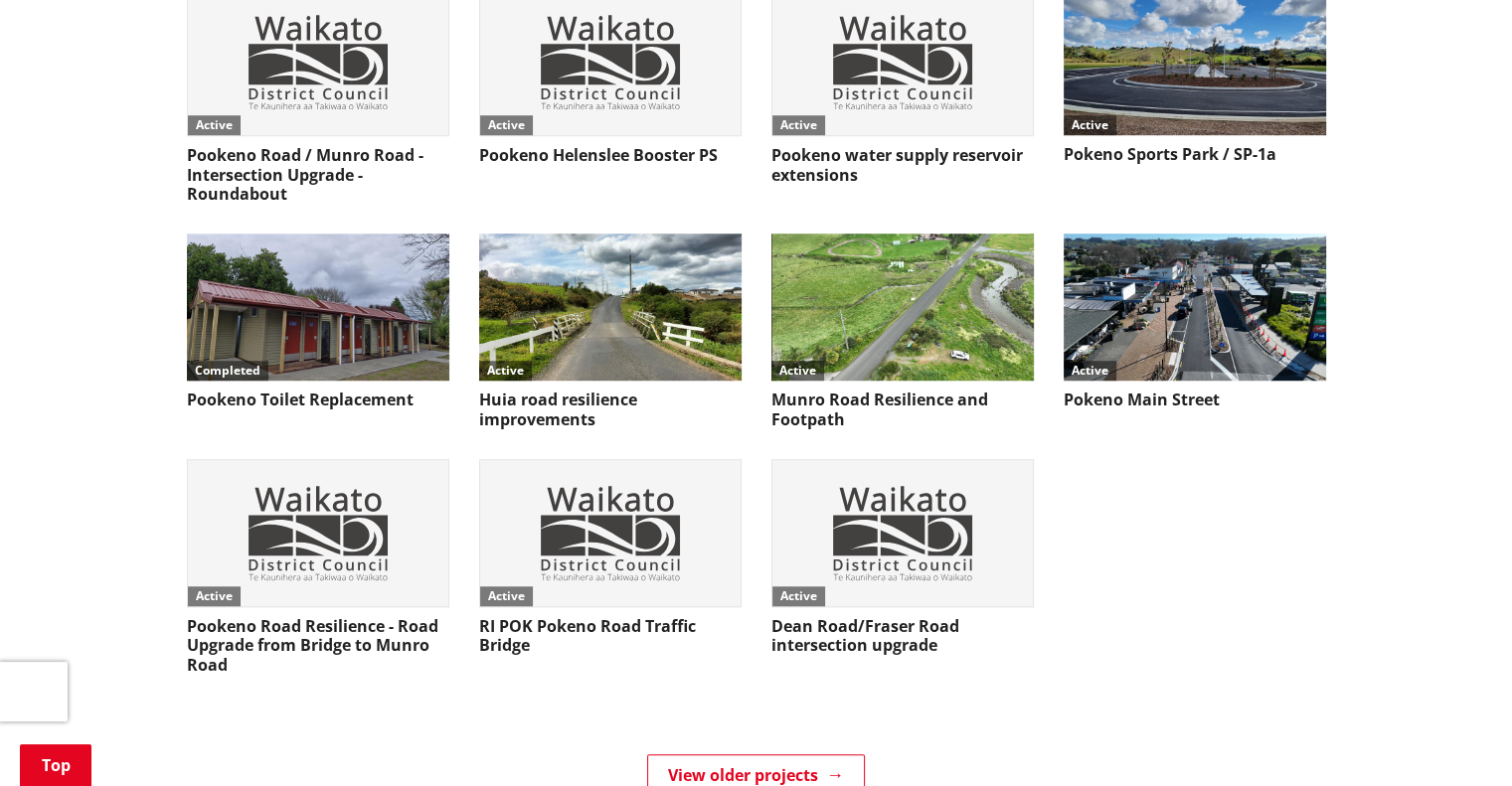 scroll, scrollTop: 1434, scrollLeft: 0, axis: vertical 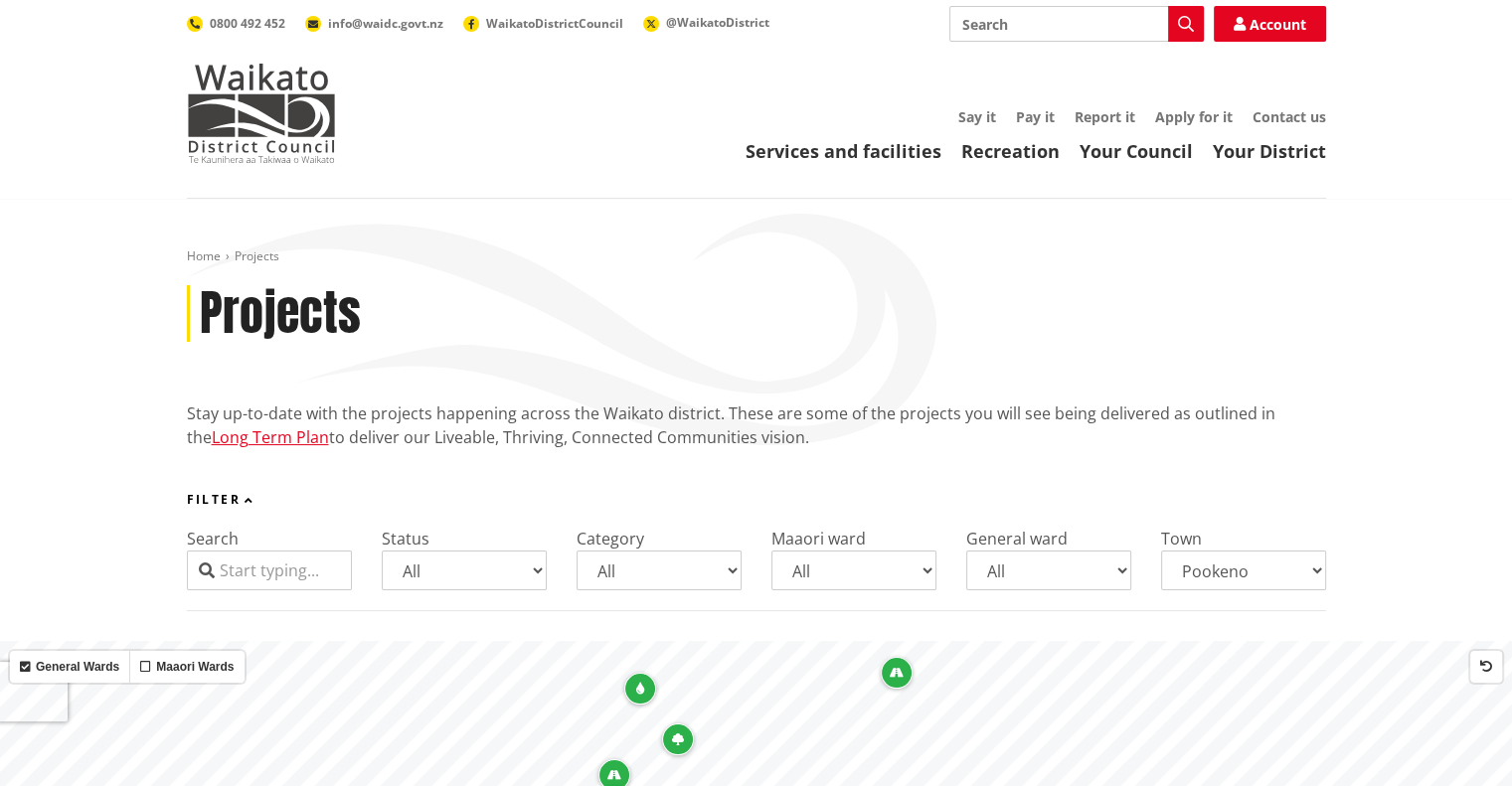 click on "Projects" at bounding box center [280, 314] 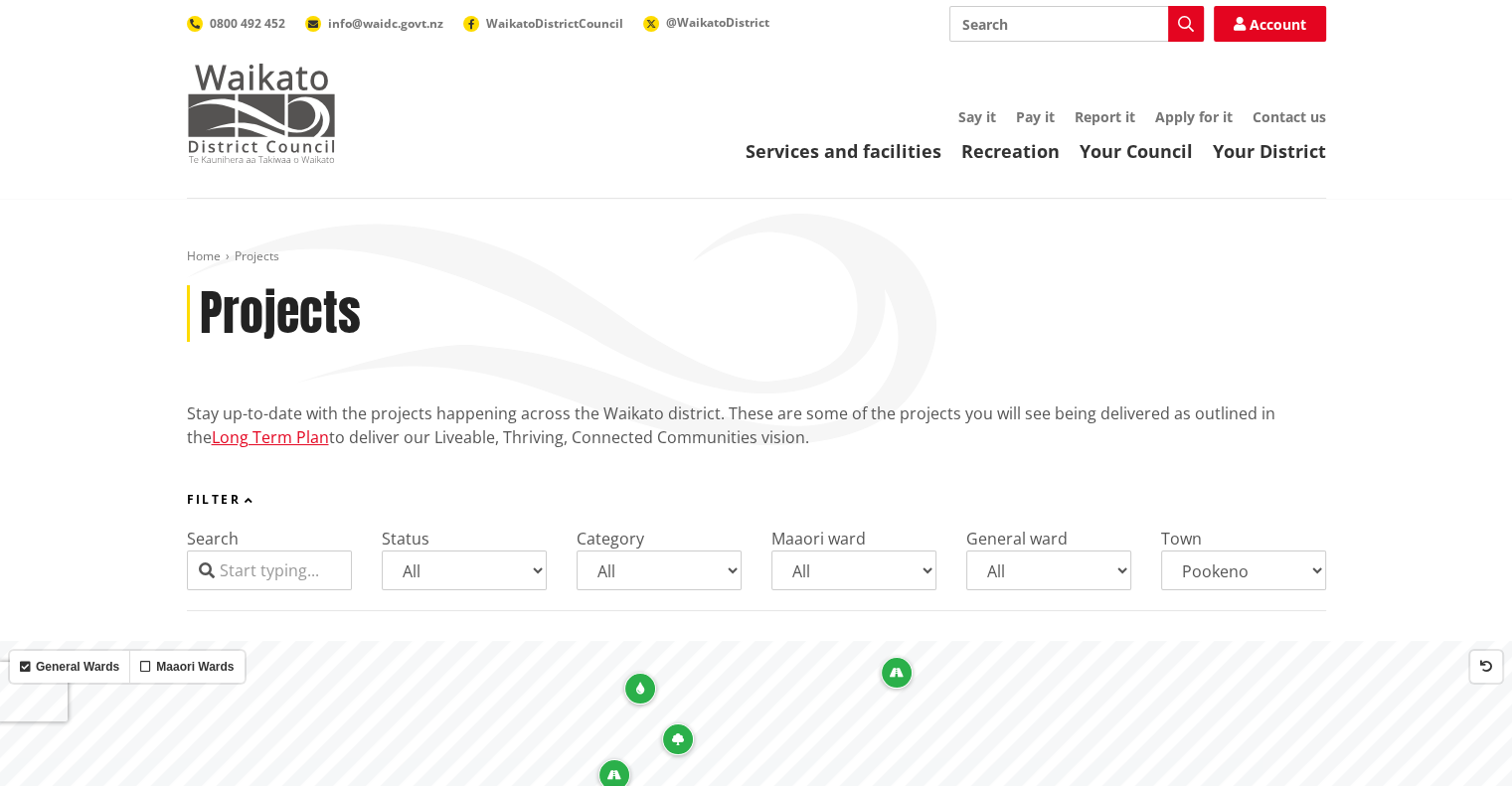 click at bounding box center (261, 113) 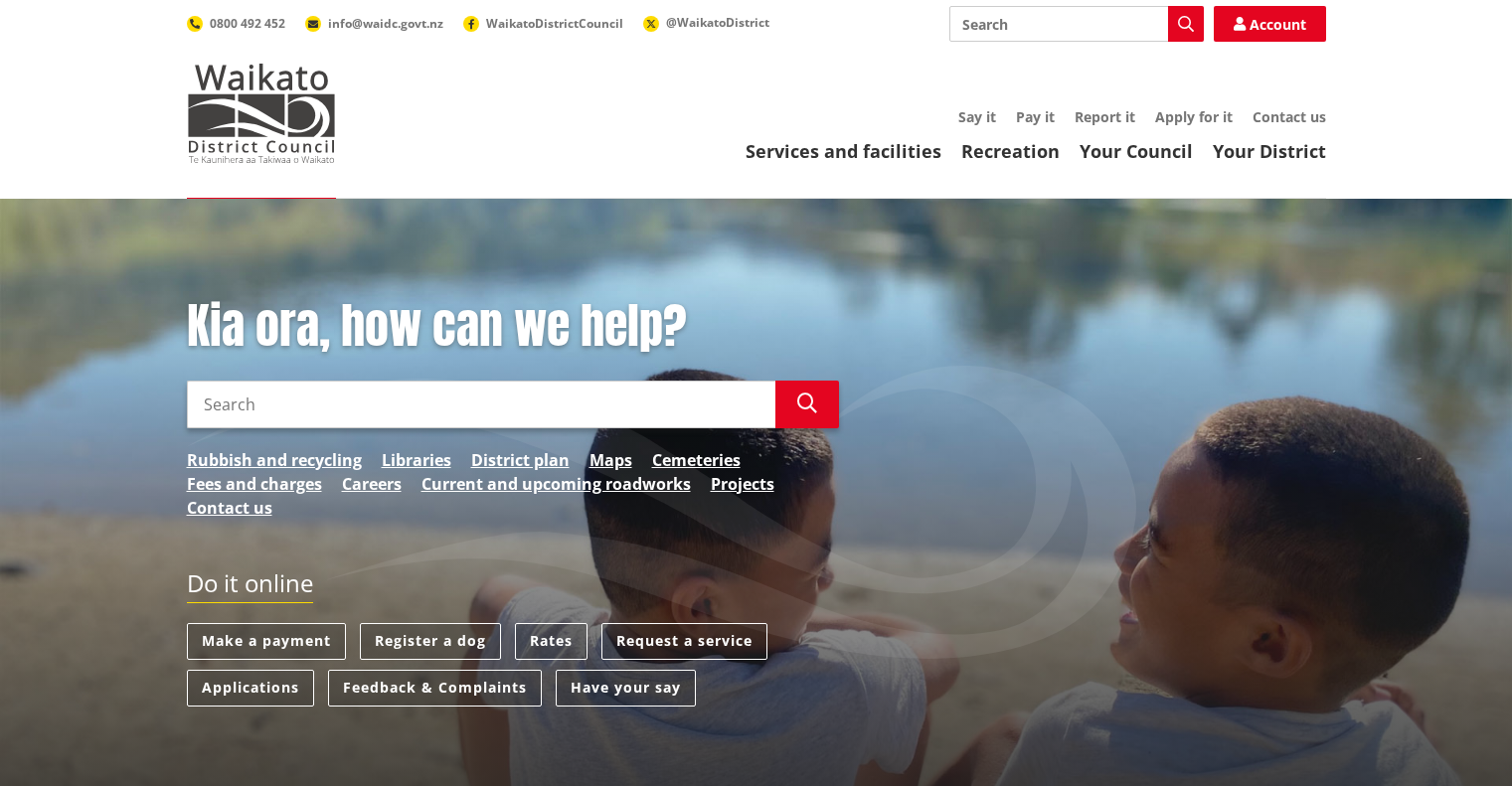 scroll, scrollTop: 0, scrollLeft: 0, axis: both 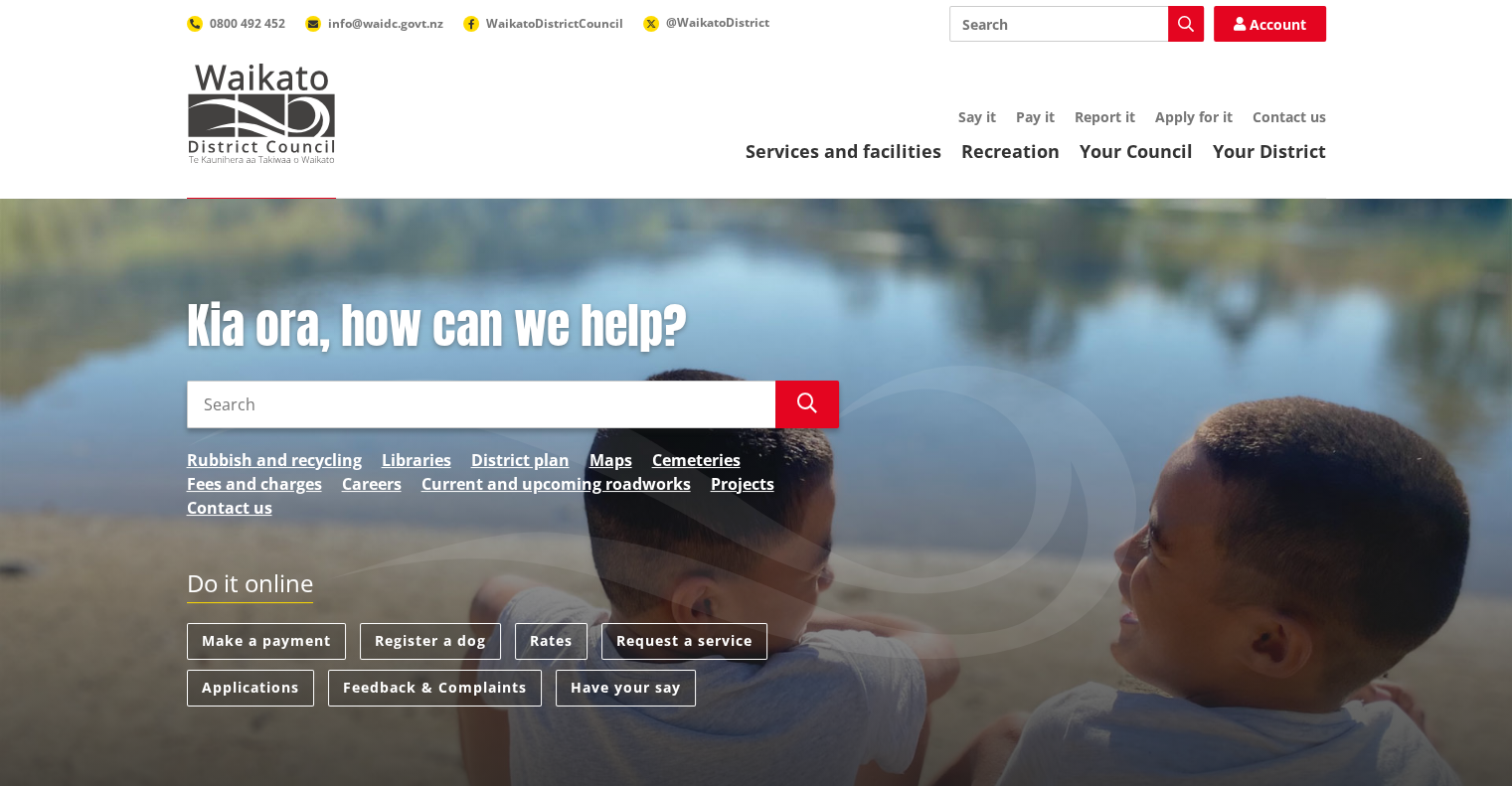 click on "Search" at bounding box center [481, 404] 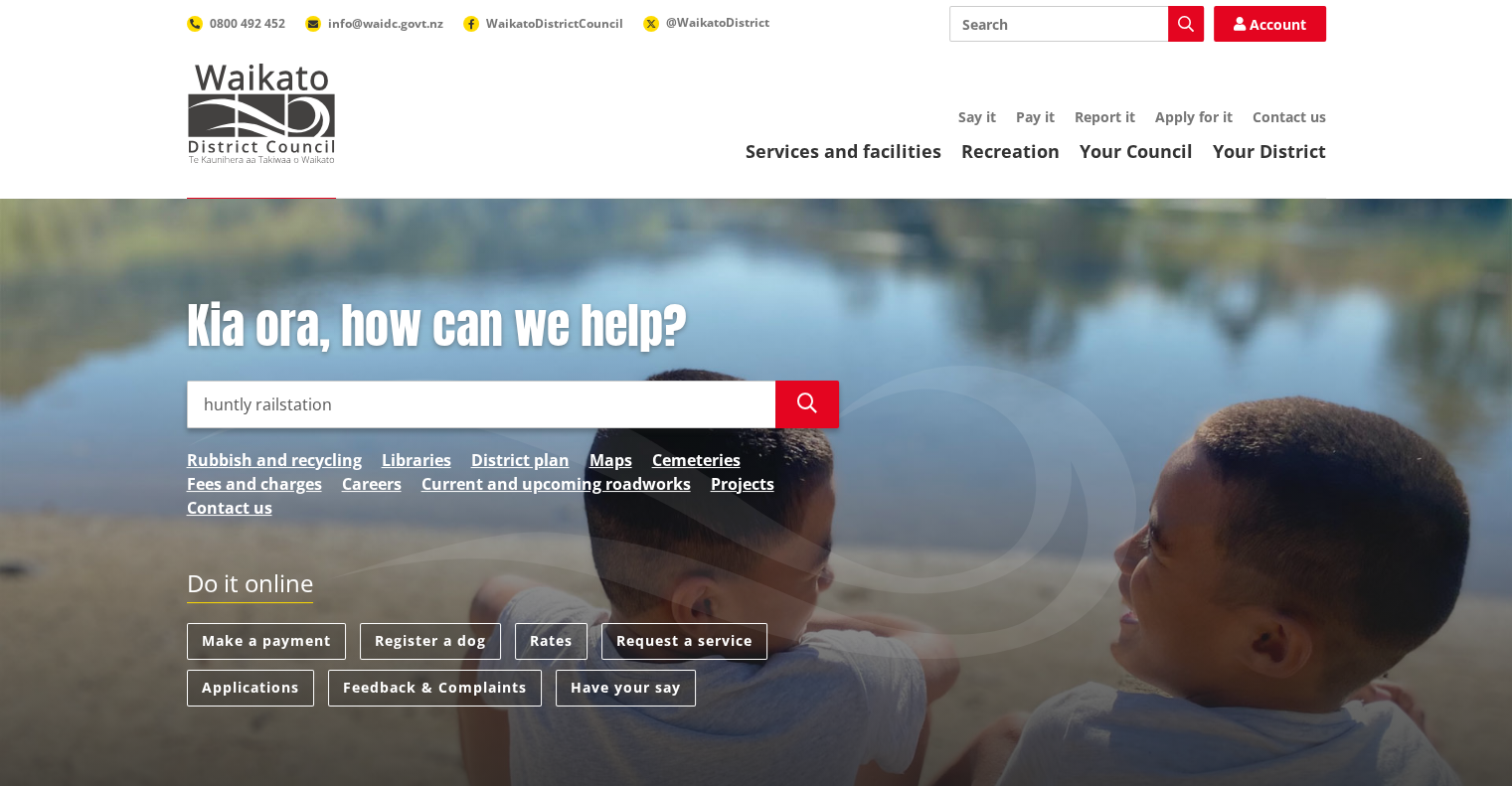 type on "huntly railstation" 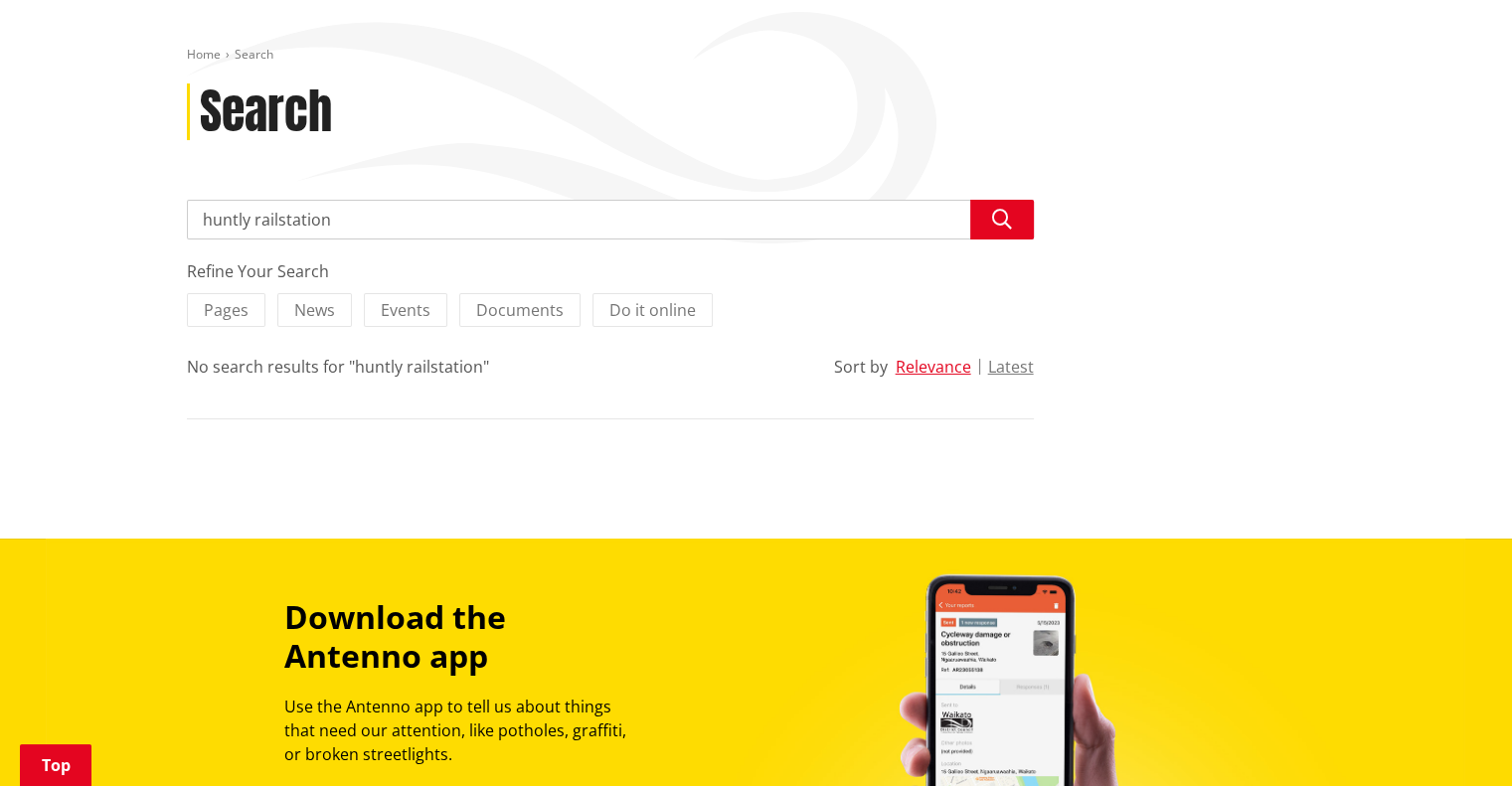 scroll, scrollTop: 227, scrollLeft: 0, axis: vertical 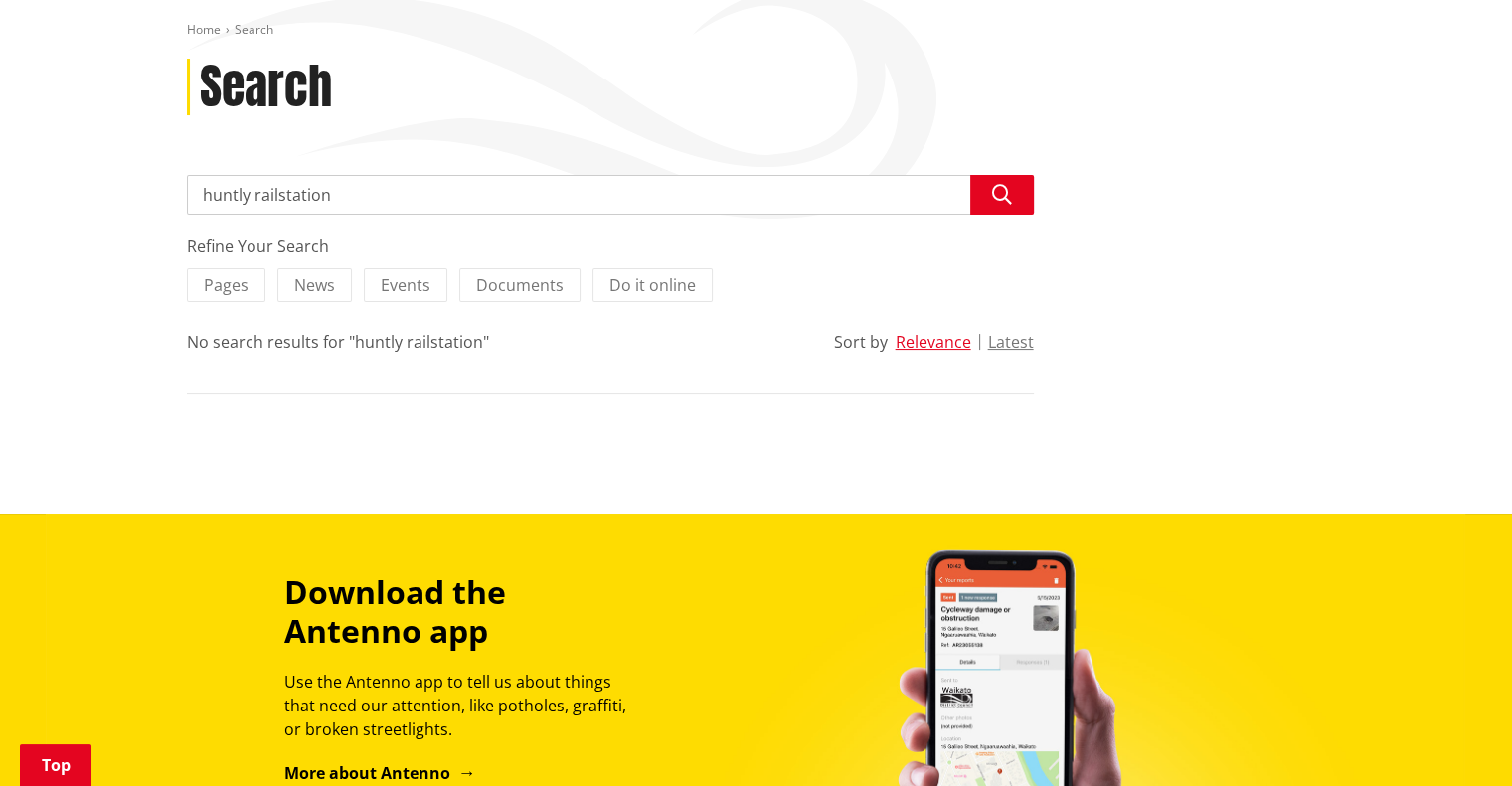 click on "huntly railstation" at bounding box center [610, 195] 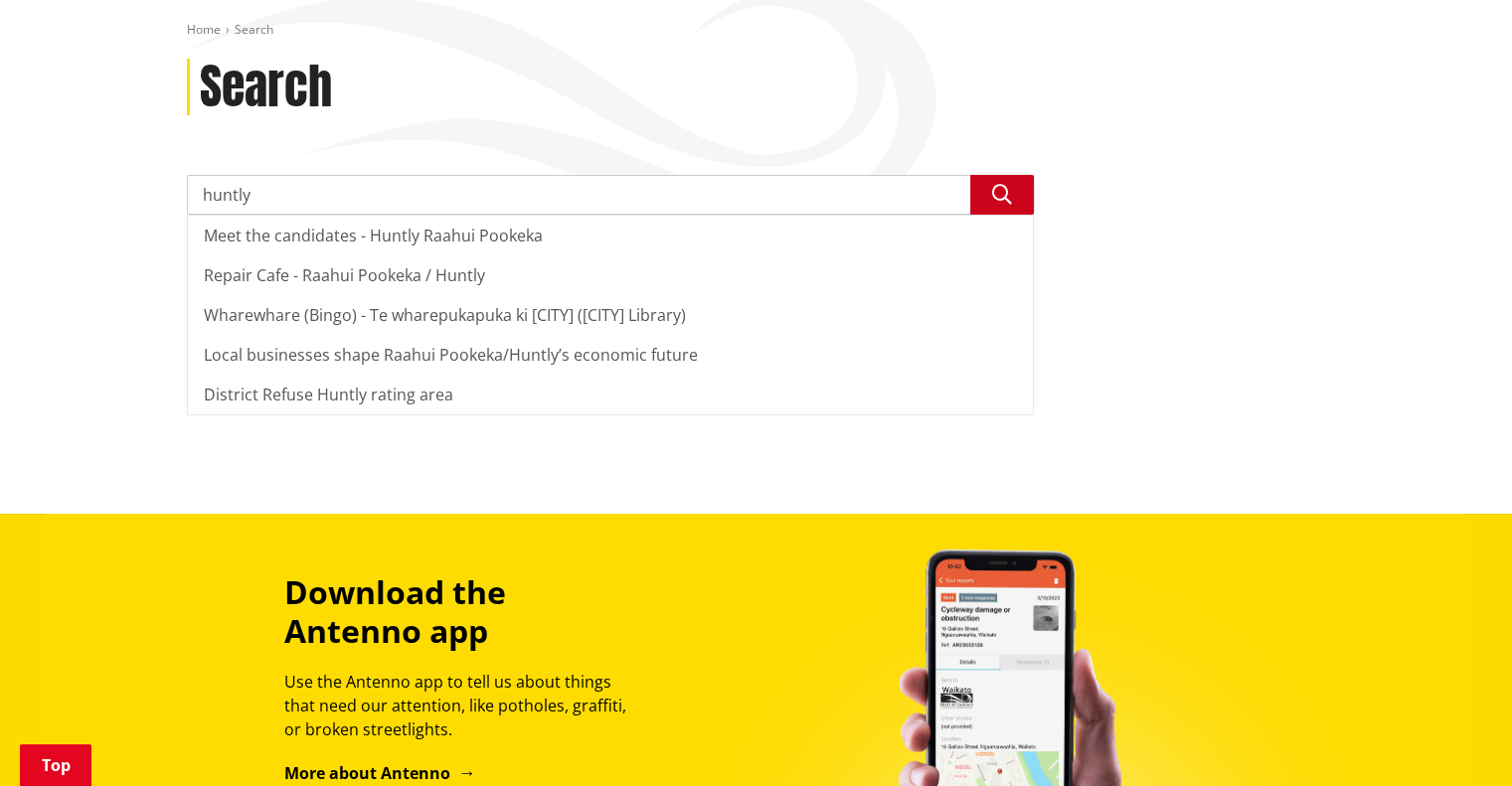 type on "huntly" 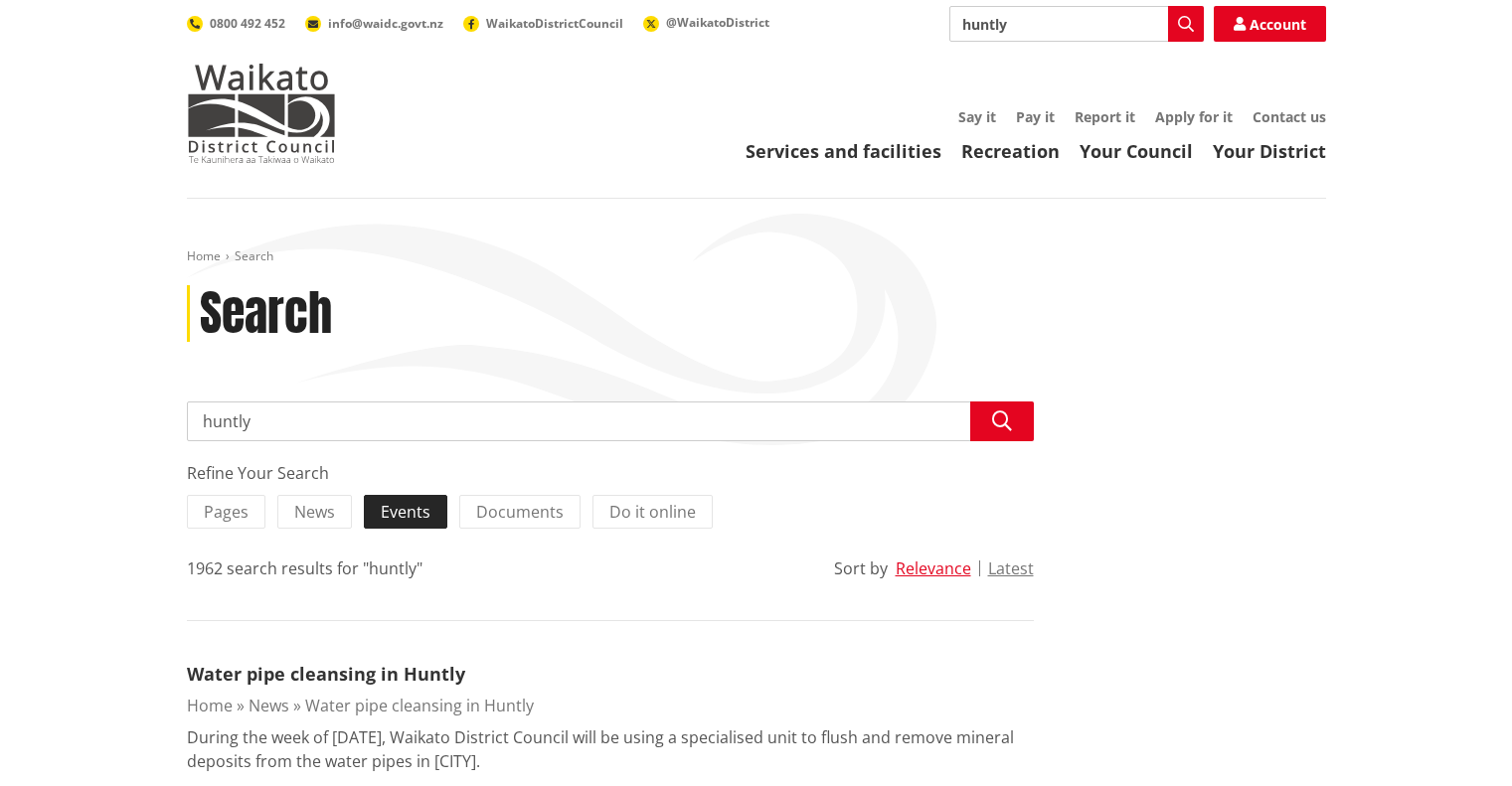 scroll, scrollTop: 0, scrollLeft: 0, axis: both 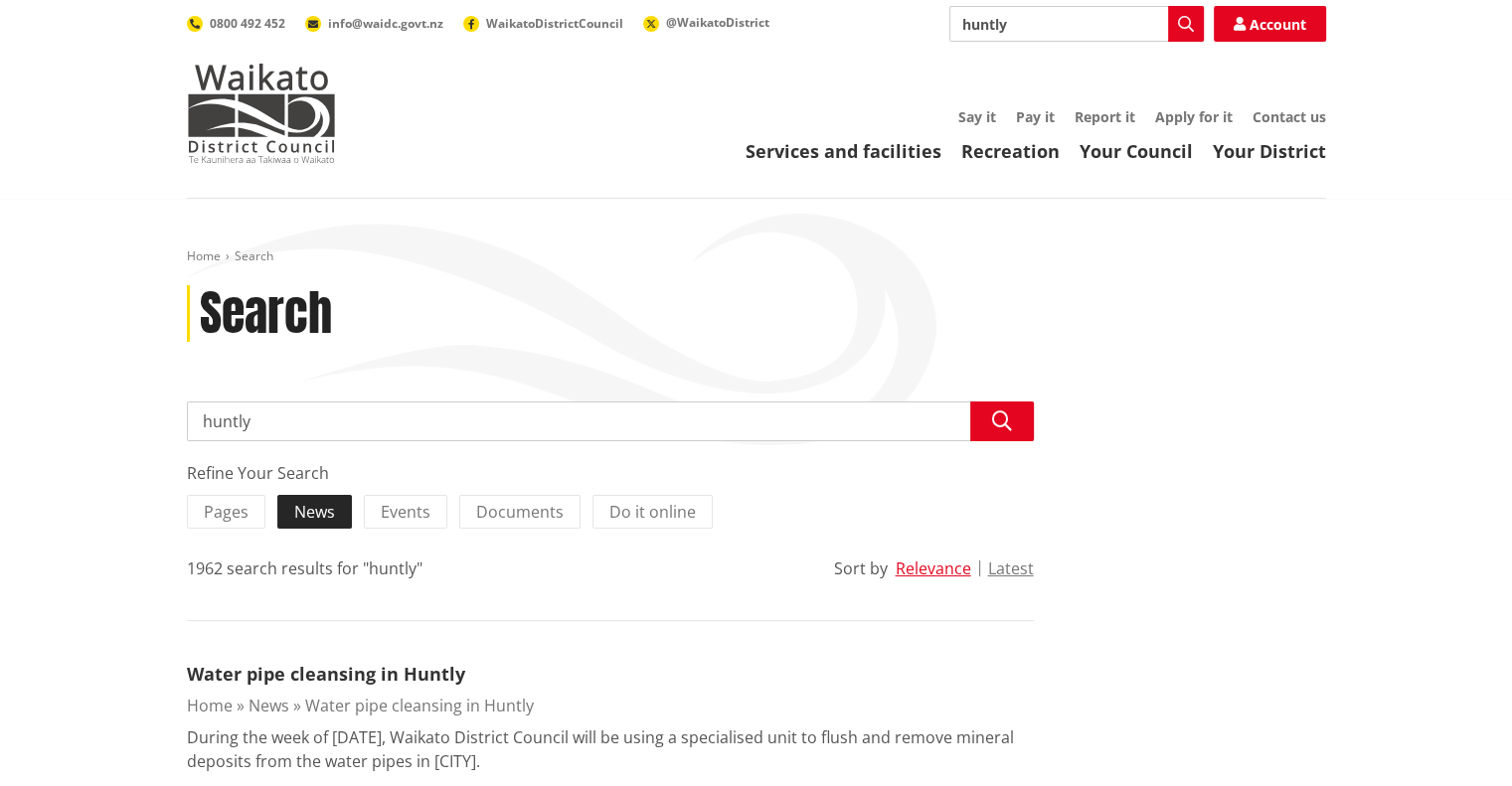click on "News" at bounding box center (314, 512) 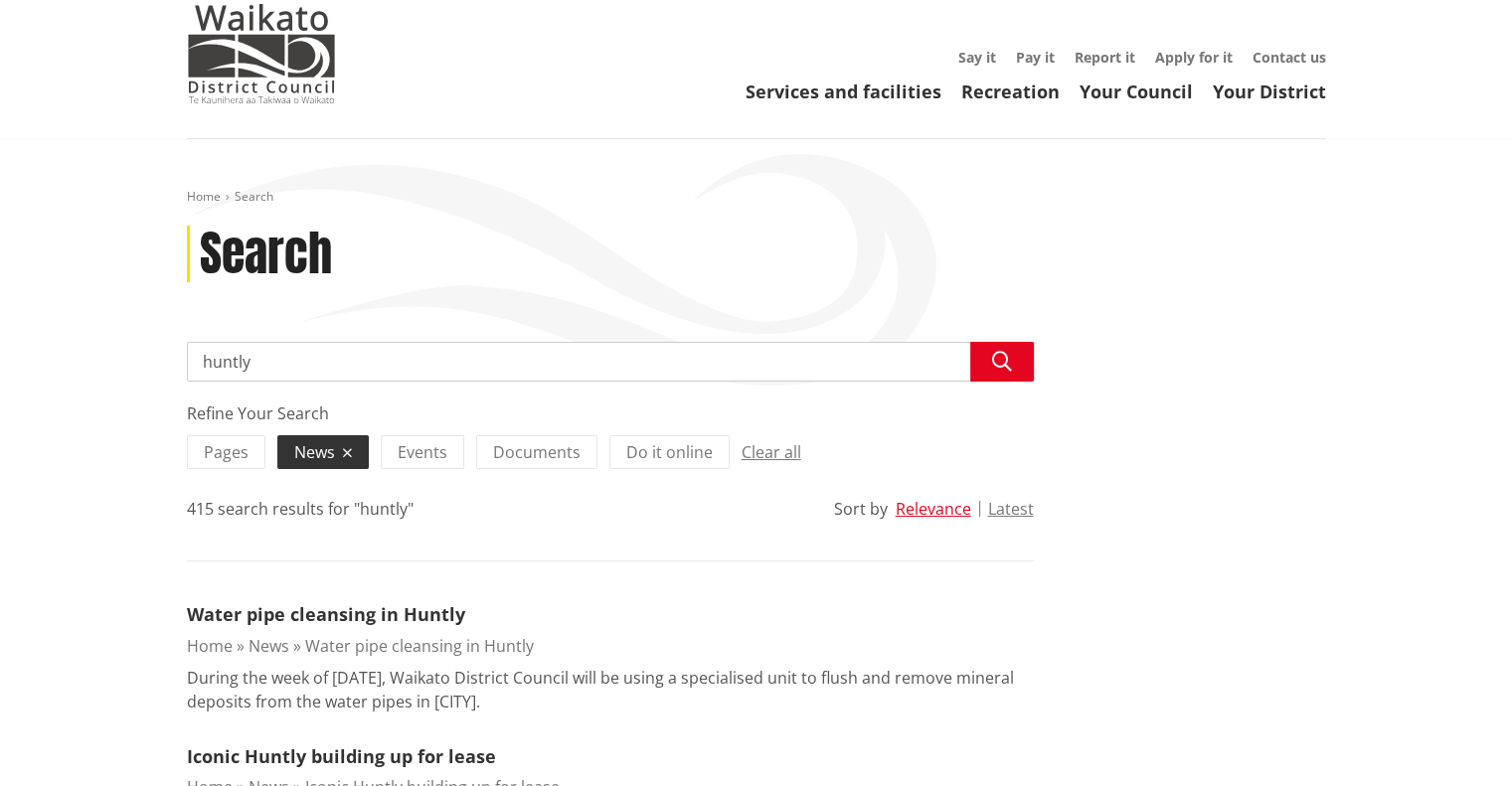 scroll, scrollTop: 0, scrollLeft: 0, axis: both 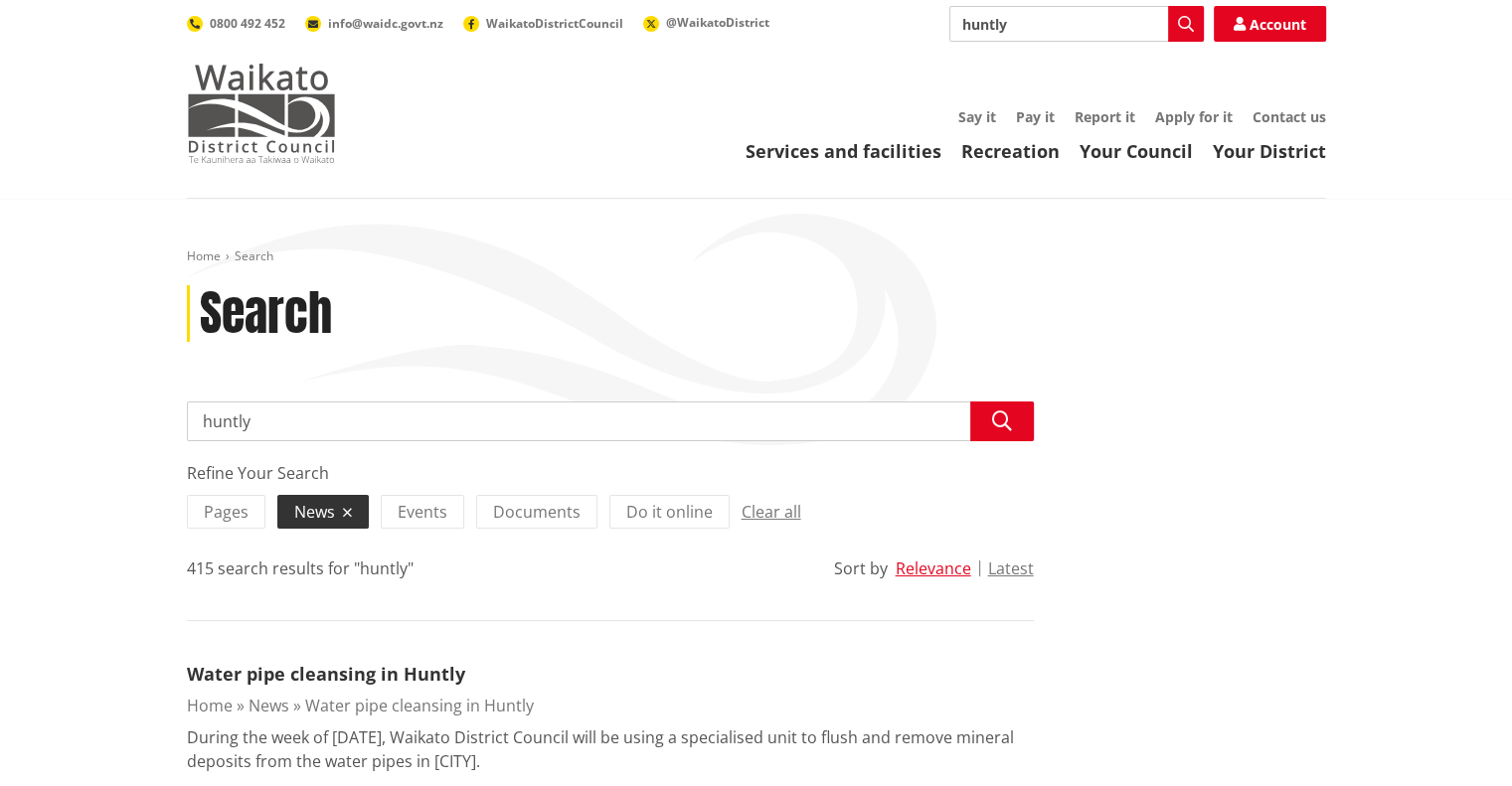 click at bounding box center [261, 113] 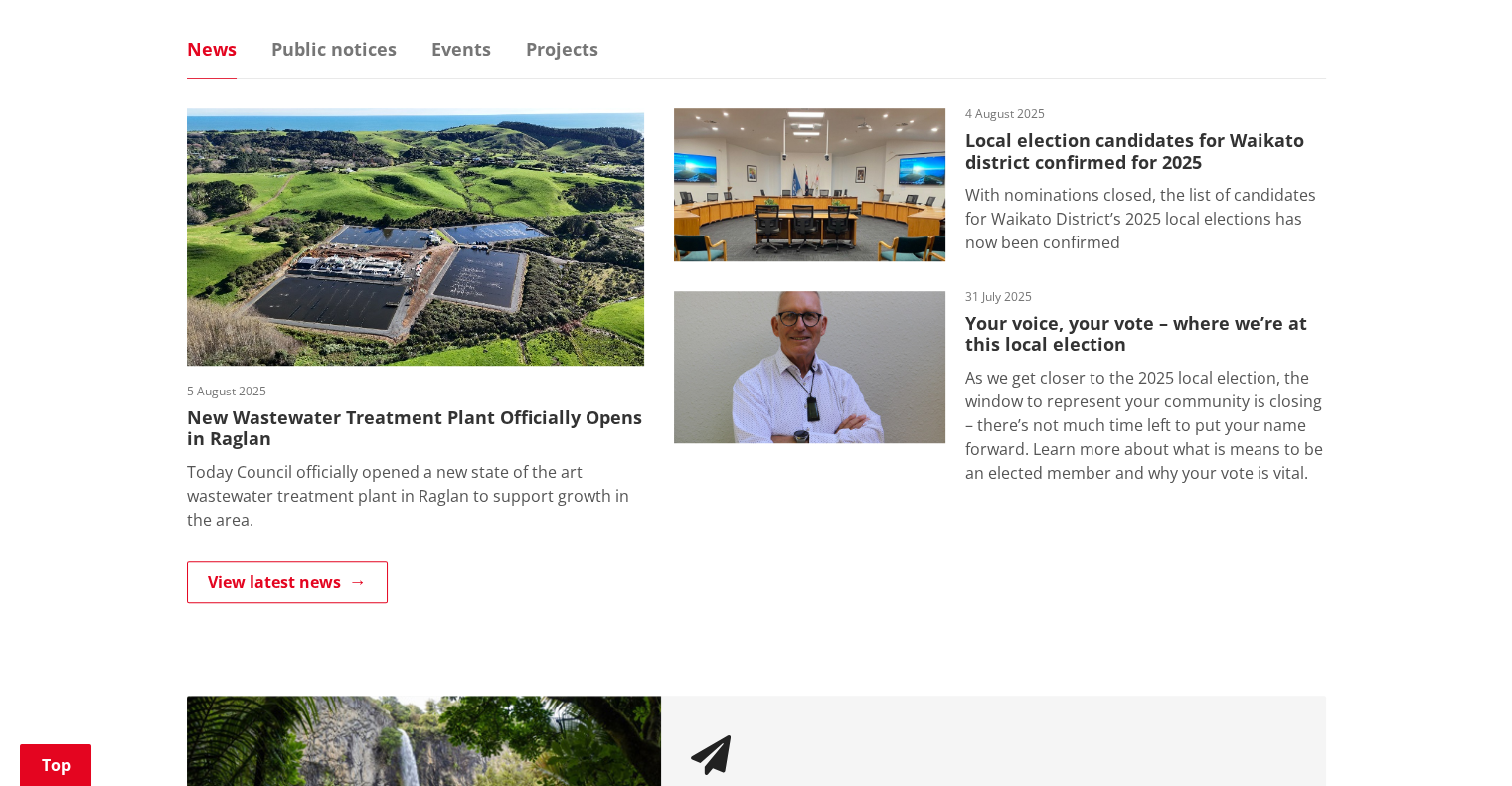 scroll, scrollTop: 1279, scrollLeft: 0, axis: vertical 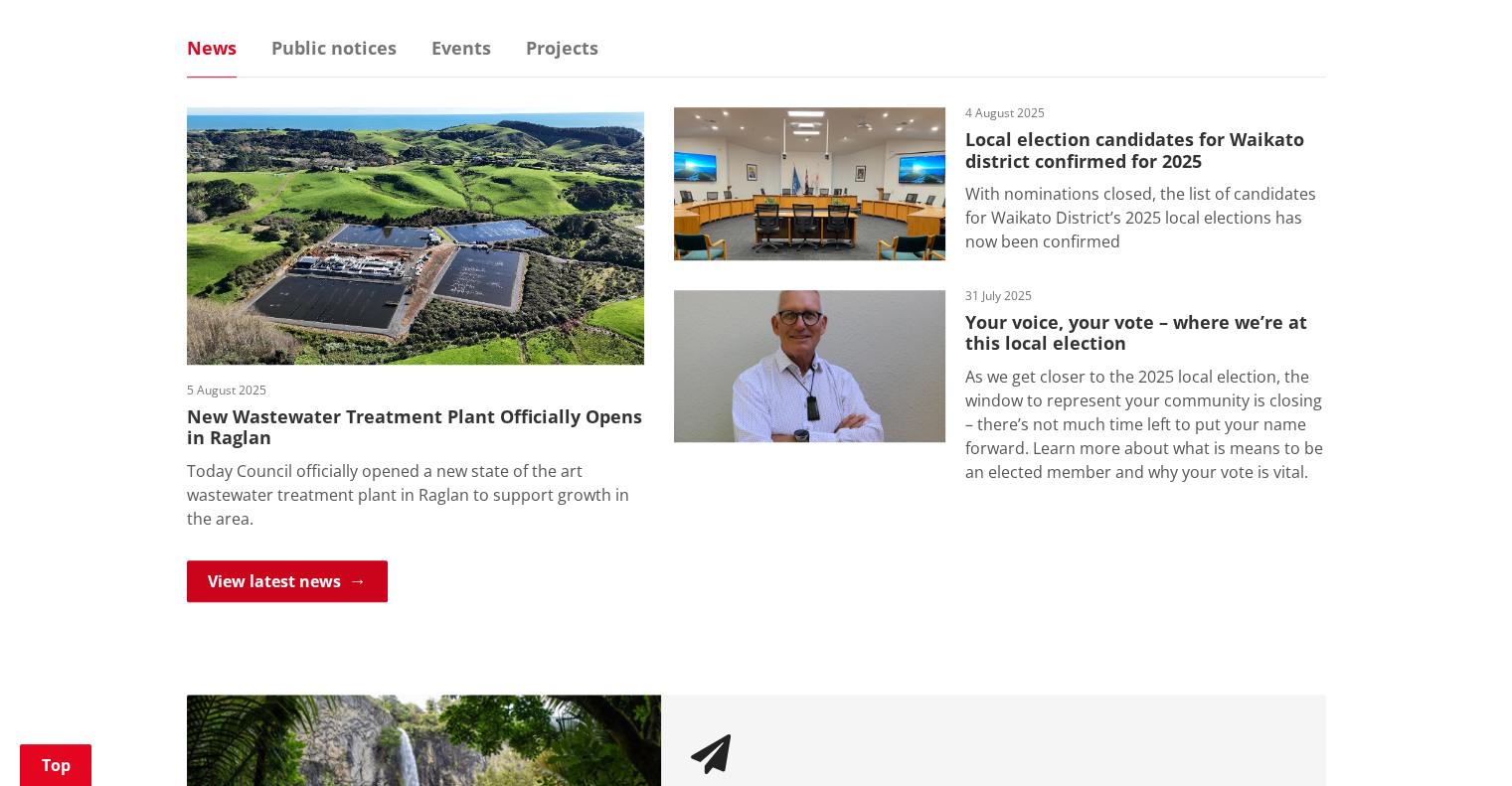 click on "View latest news" at bounding box center (287, 581) 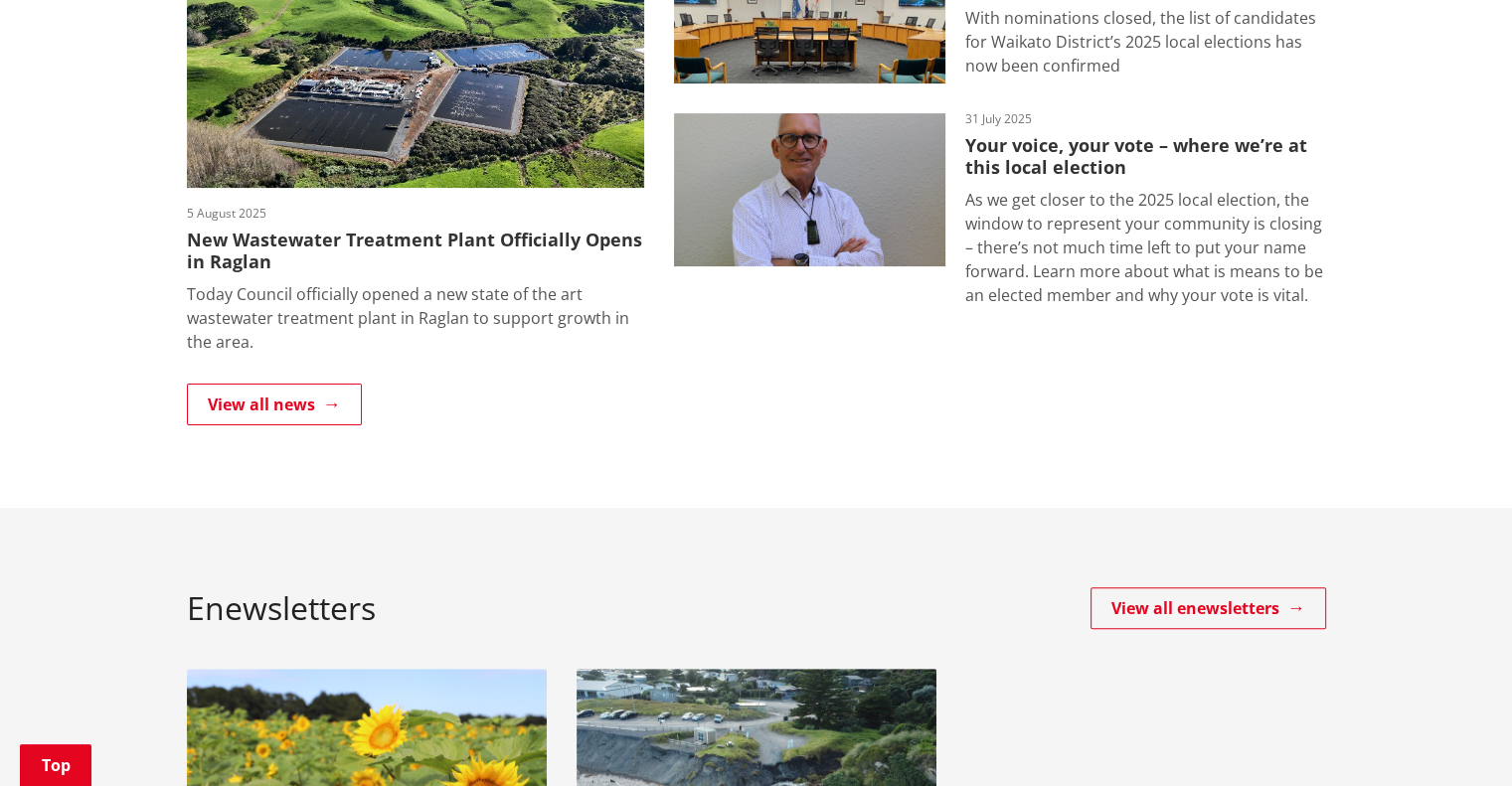 scroll, scrollTop: 543, scrollLeft: 0, axis: vertical 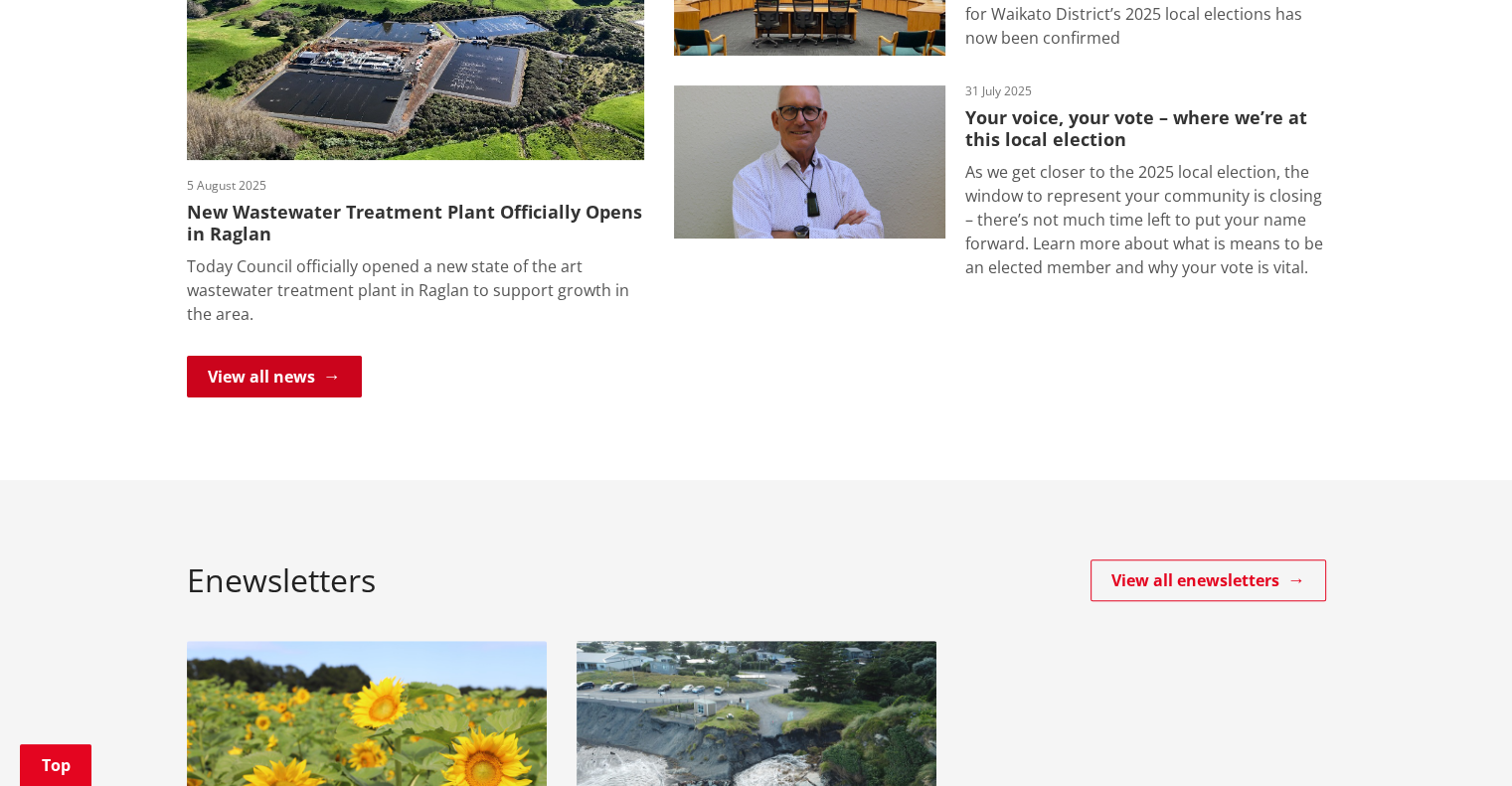 drag, startPoint x: 0, startPoint y: 0, endPoint x: 262, endPoint y: 370, distance: 453.36961 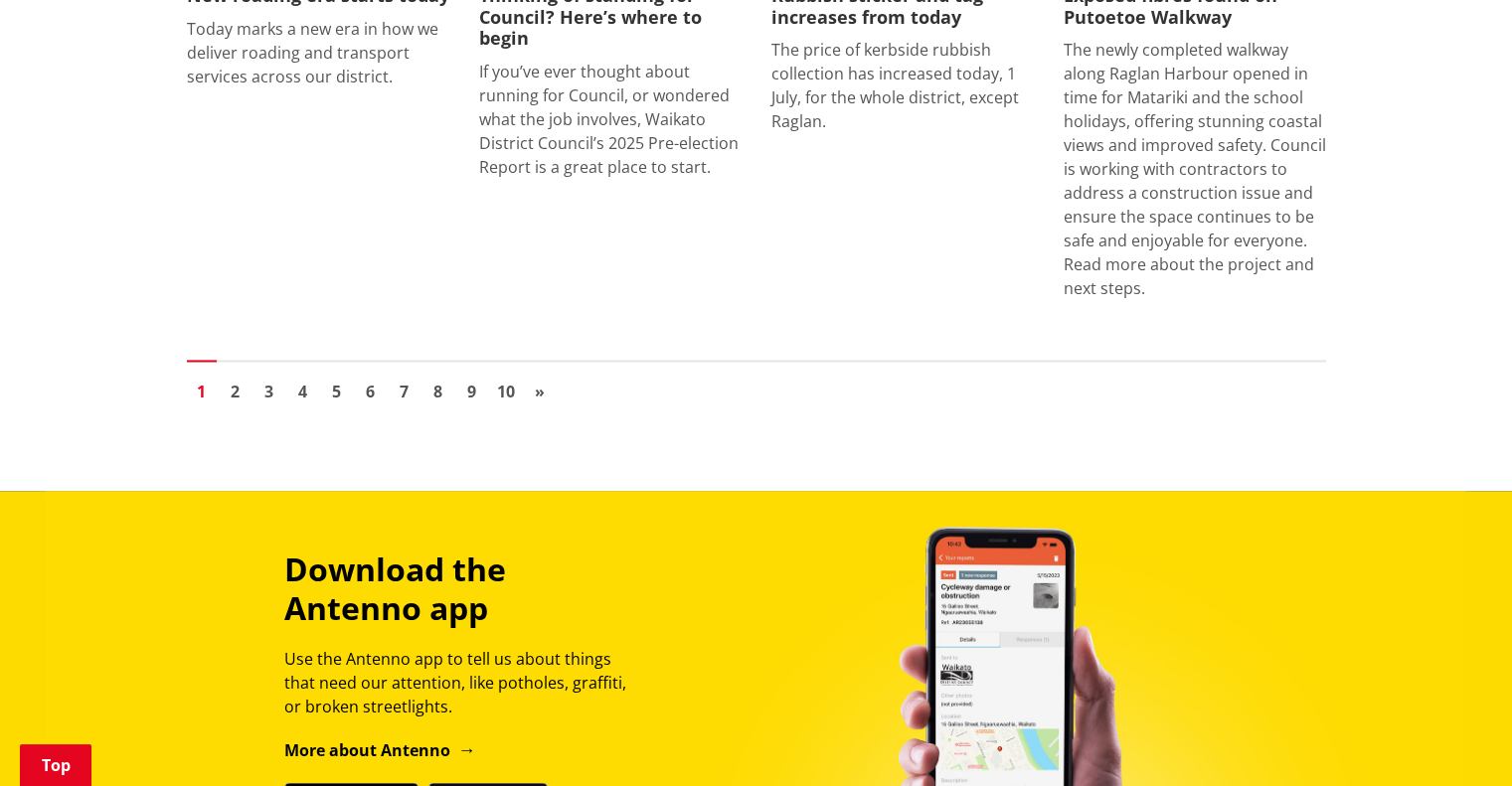 scroll, scrollTop: 2997, scrollLeft: 0, axis: vertical 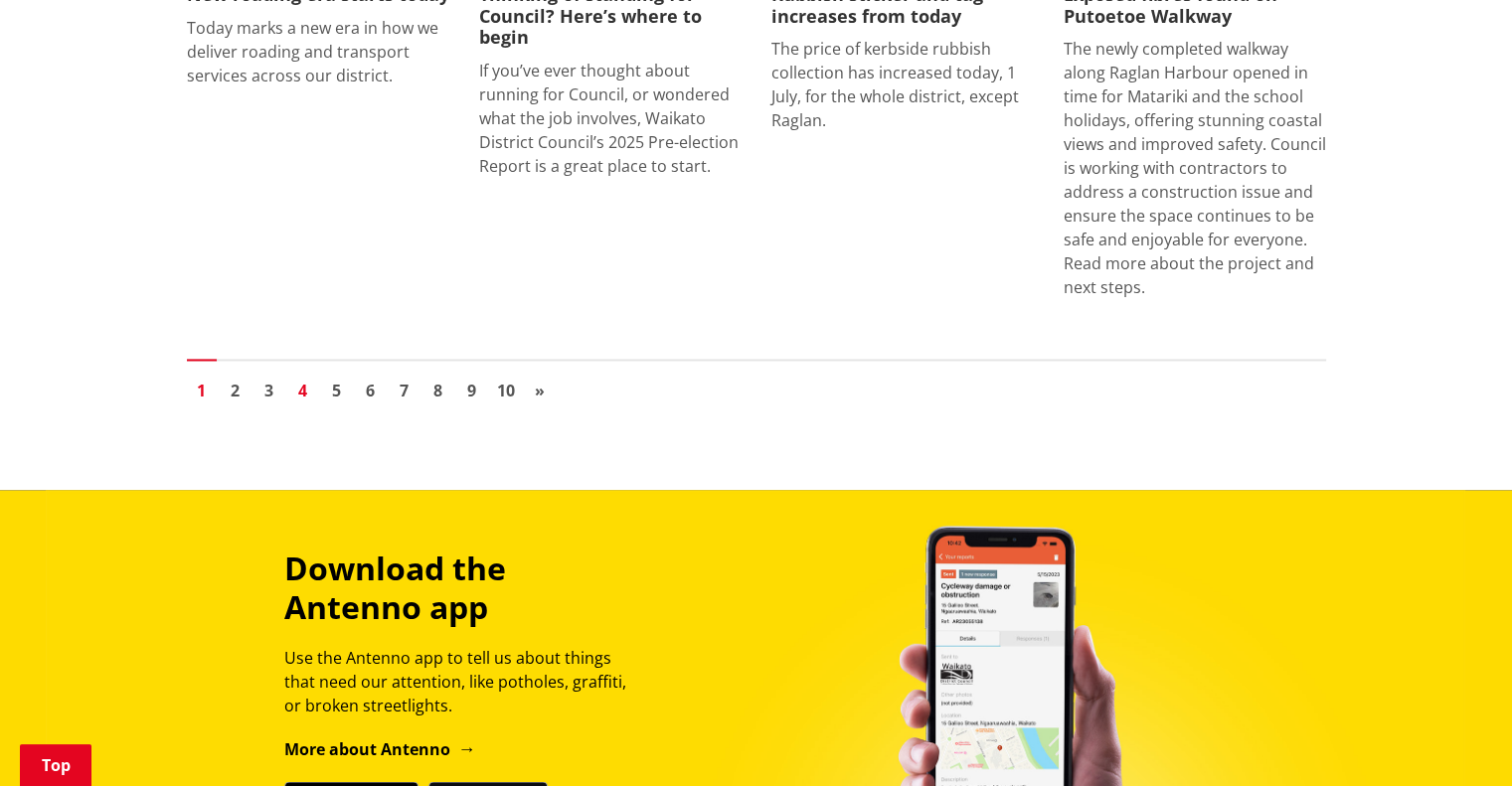click on "4" at bounding box center (303, 391) 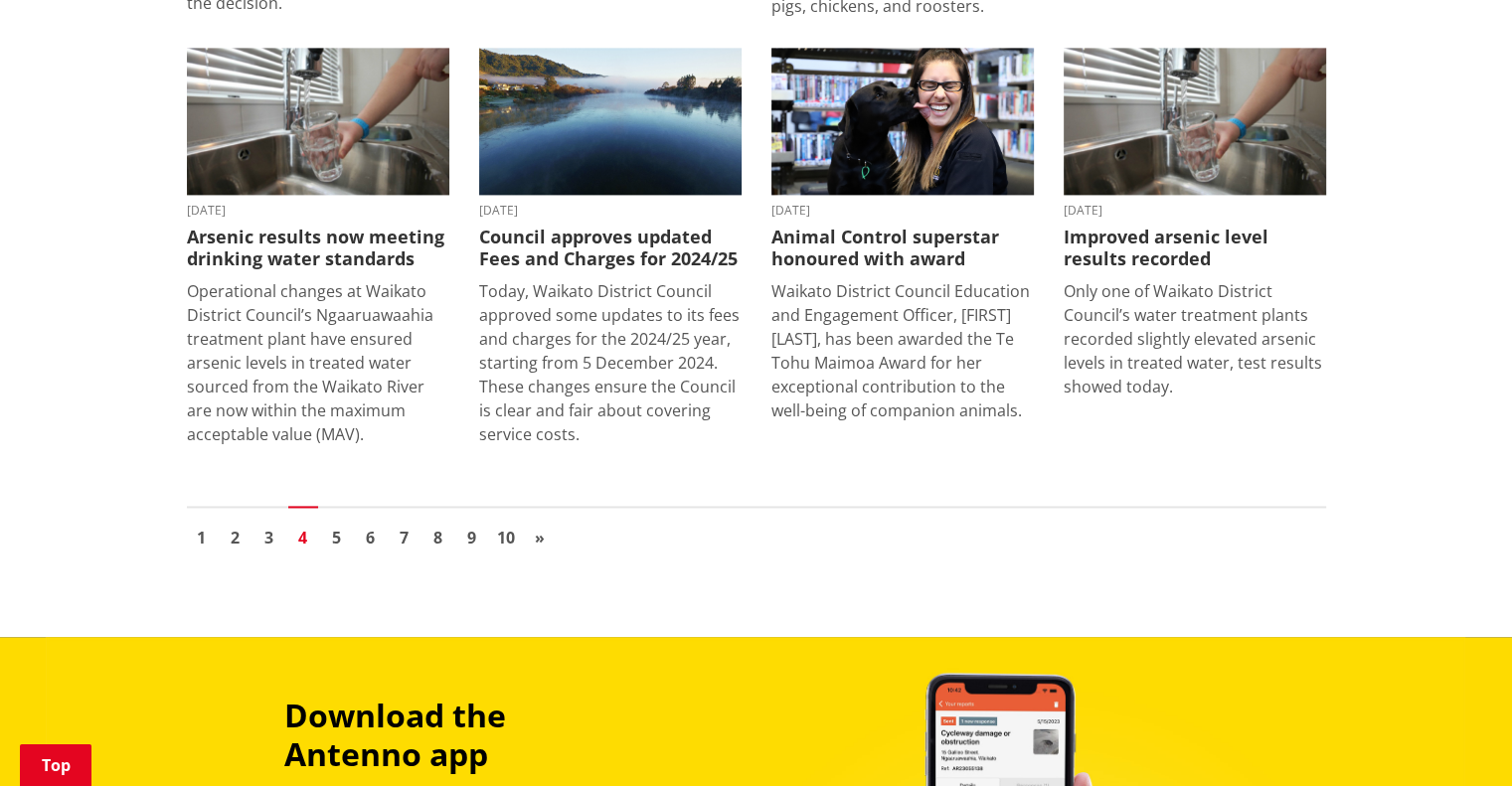 scroll, scrollTop: 2761, scrollLeft: 0, axis: vertical 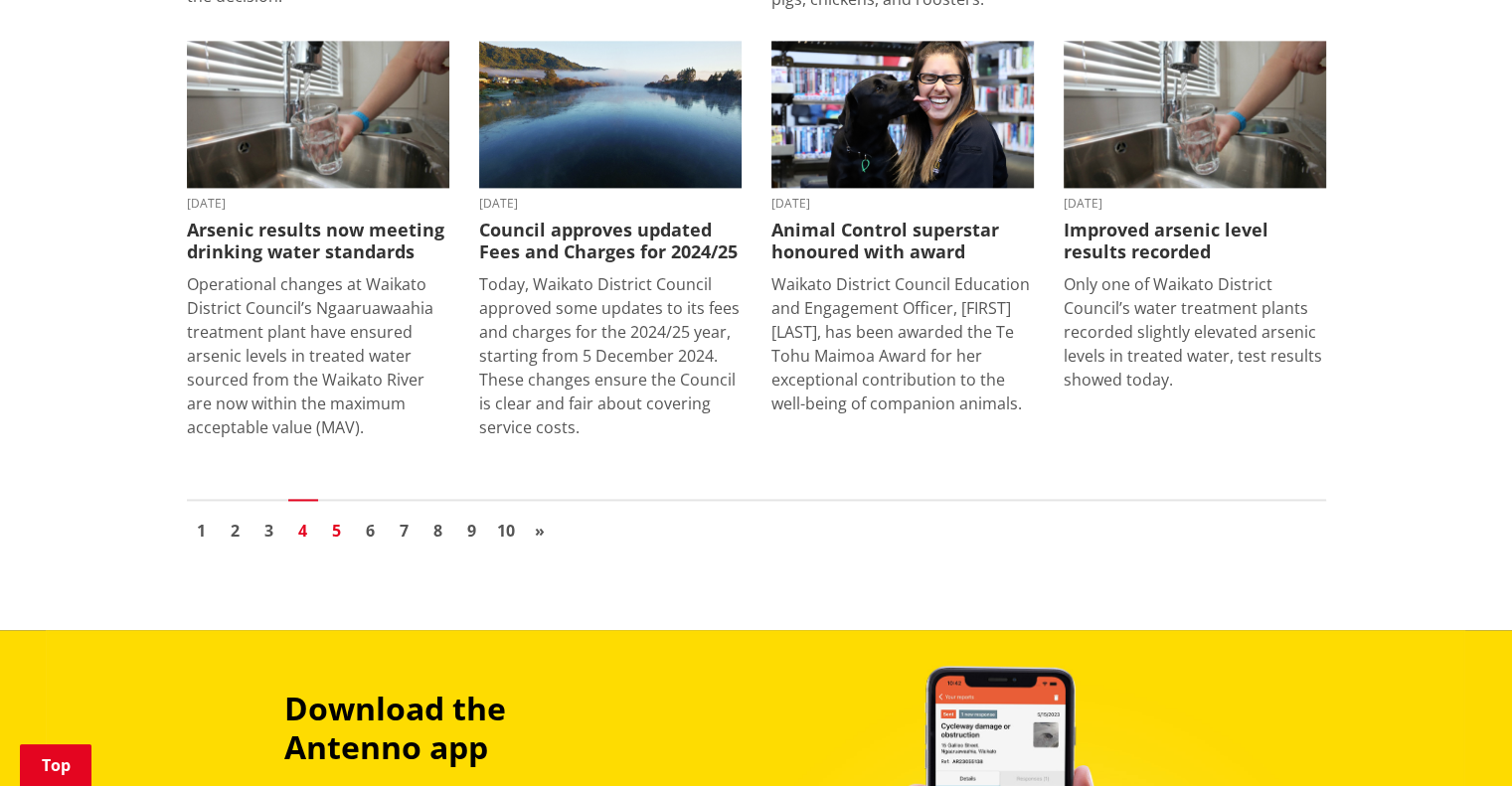 click on "5" at bounding box center (337, 531) 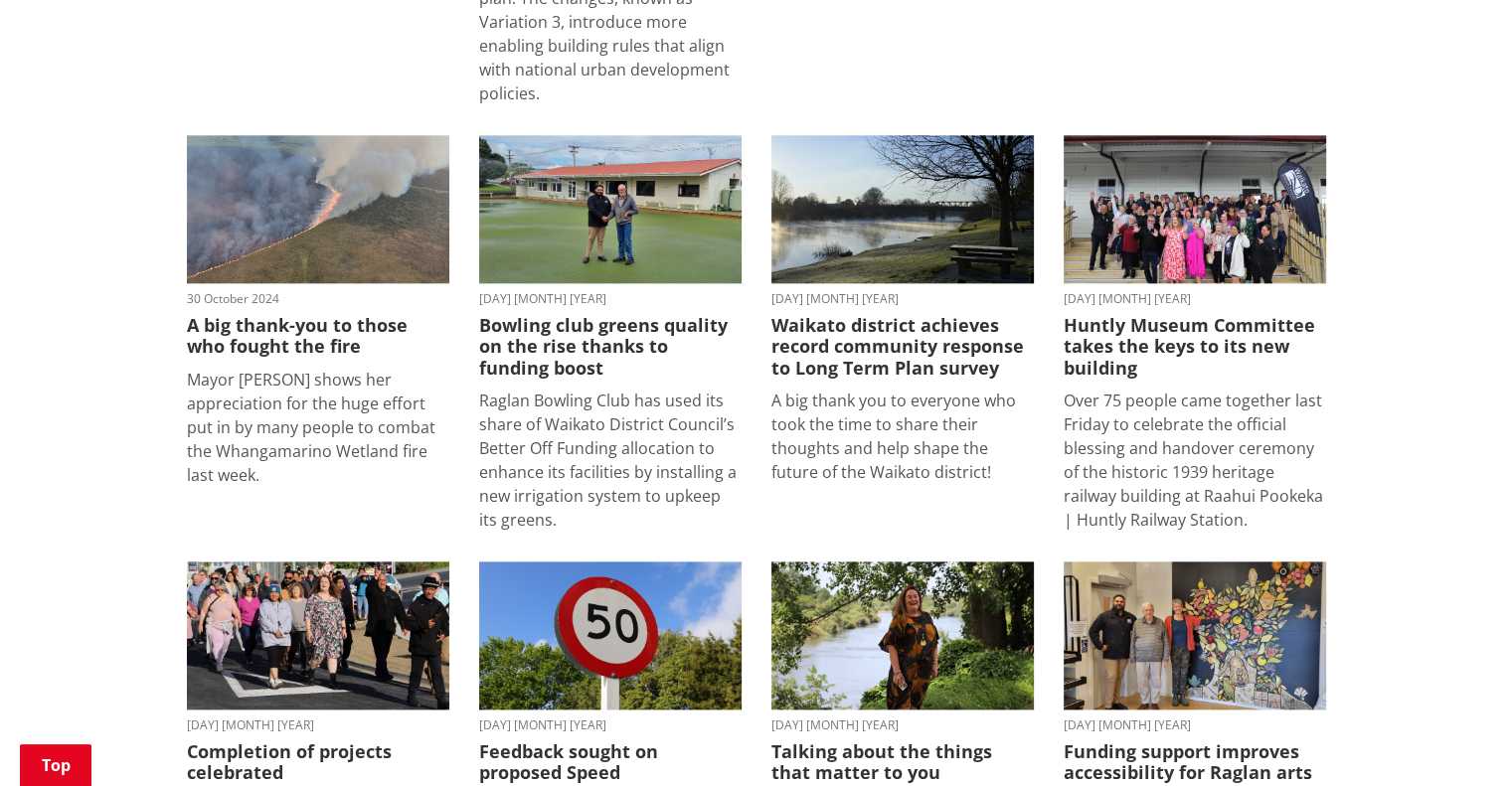 scroll, scrollTop: 2284, scrollLeft: 0, axis: vertical 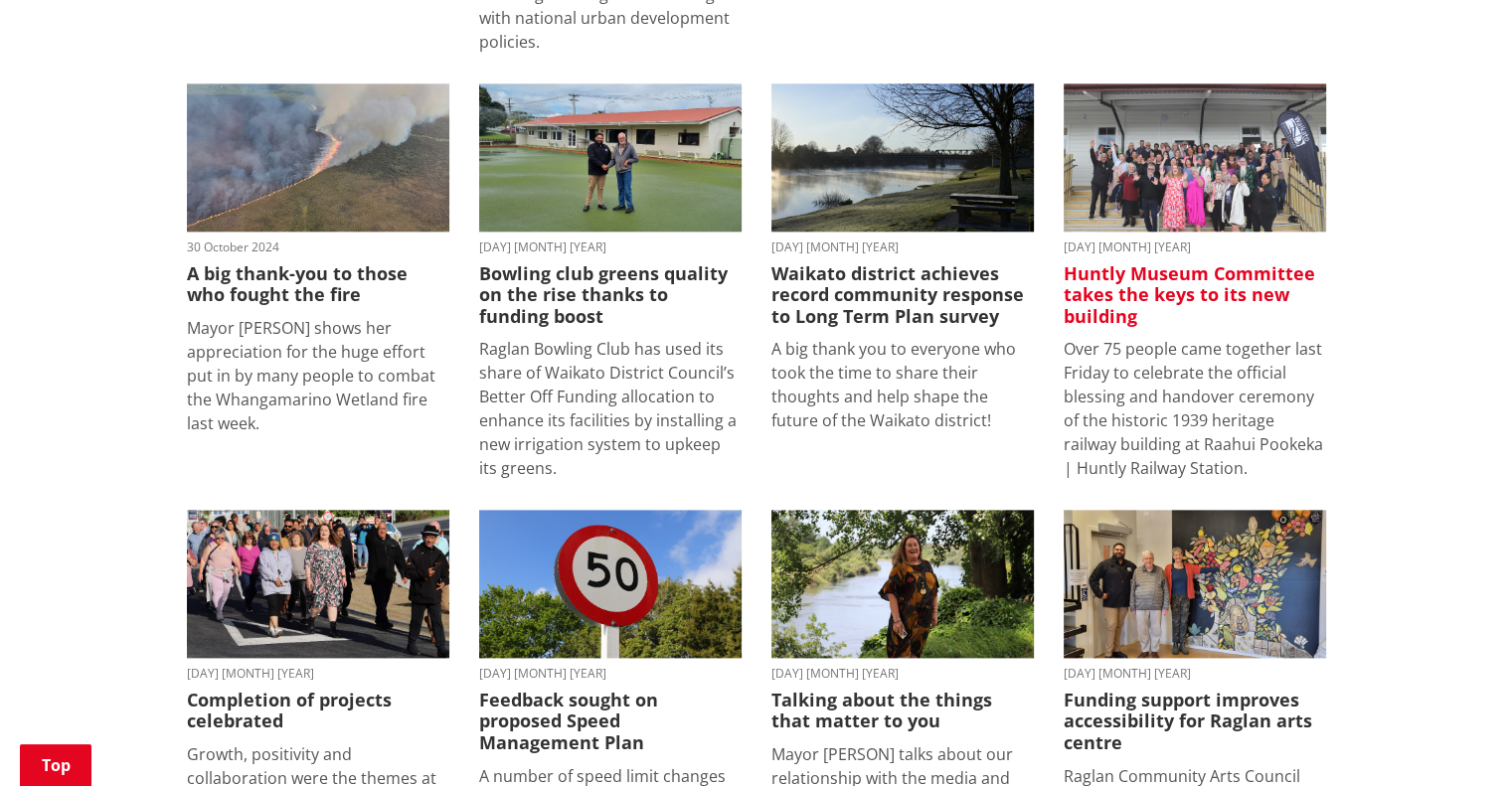 click on "Huntly Museum Committee takes the keys to its new building" at bounding box center [1195, 295] 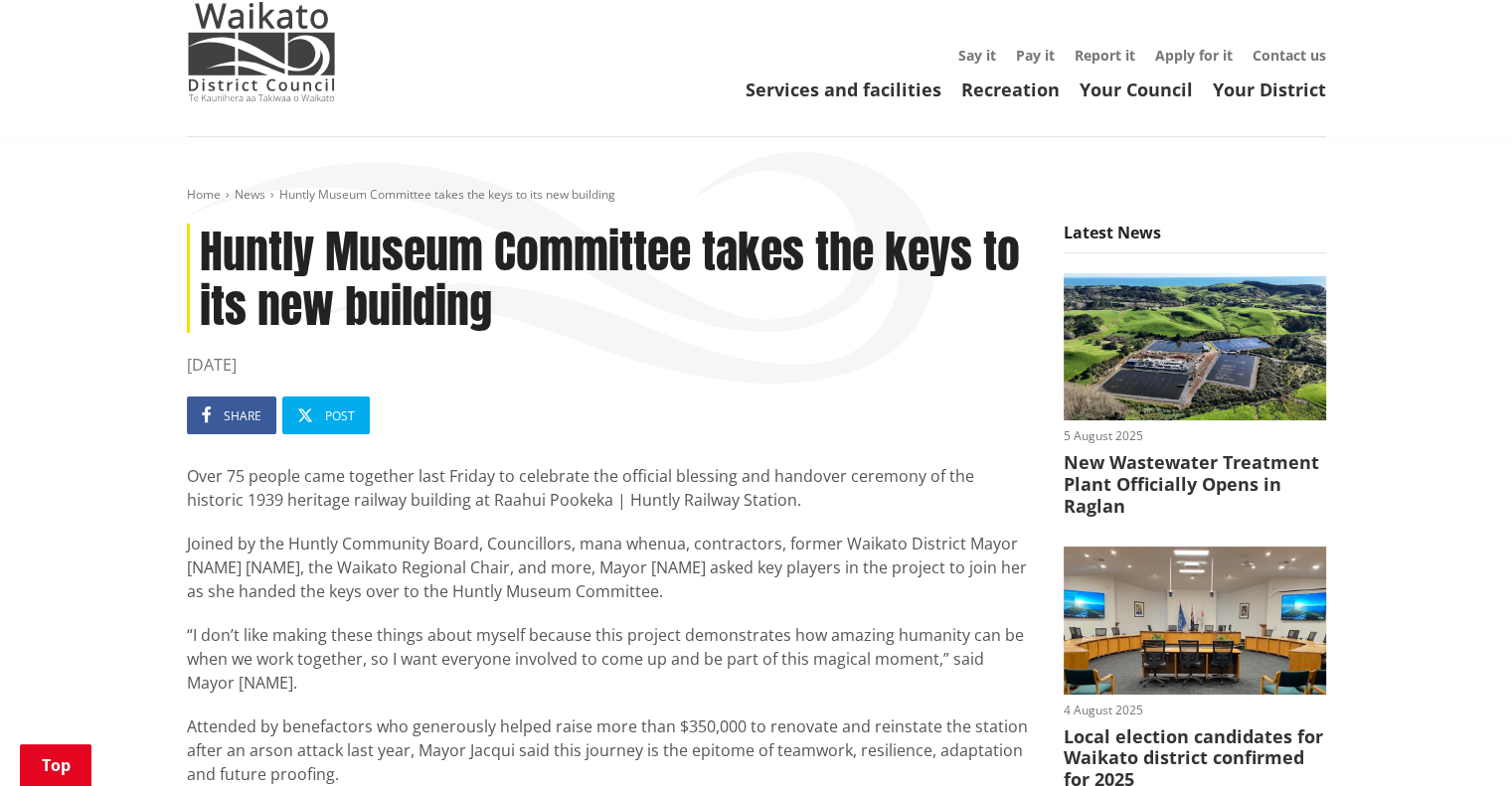 scroll, scrollTop: 0, scrollLeft: 0, axis: both 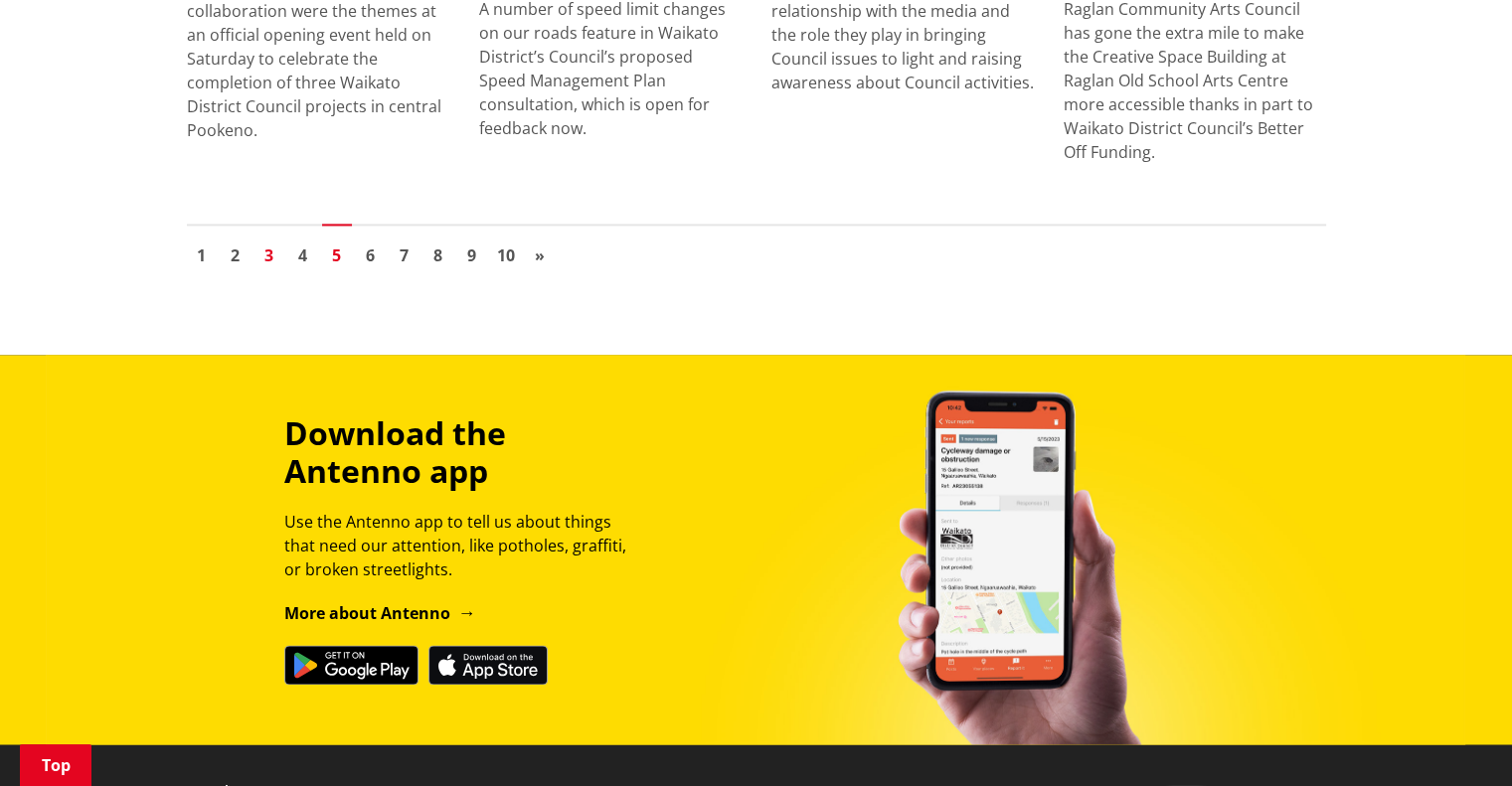 click on "3" at bounding box center (269, 255) 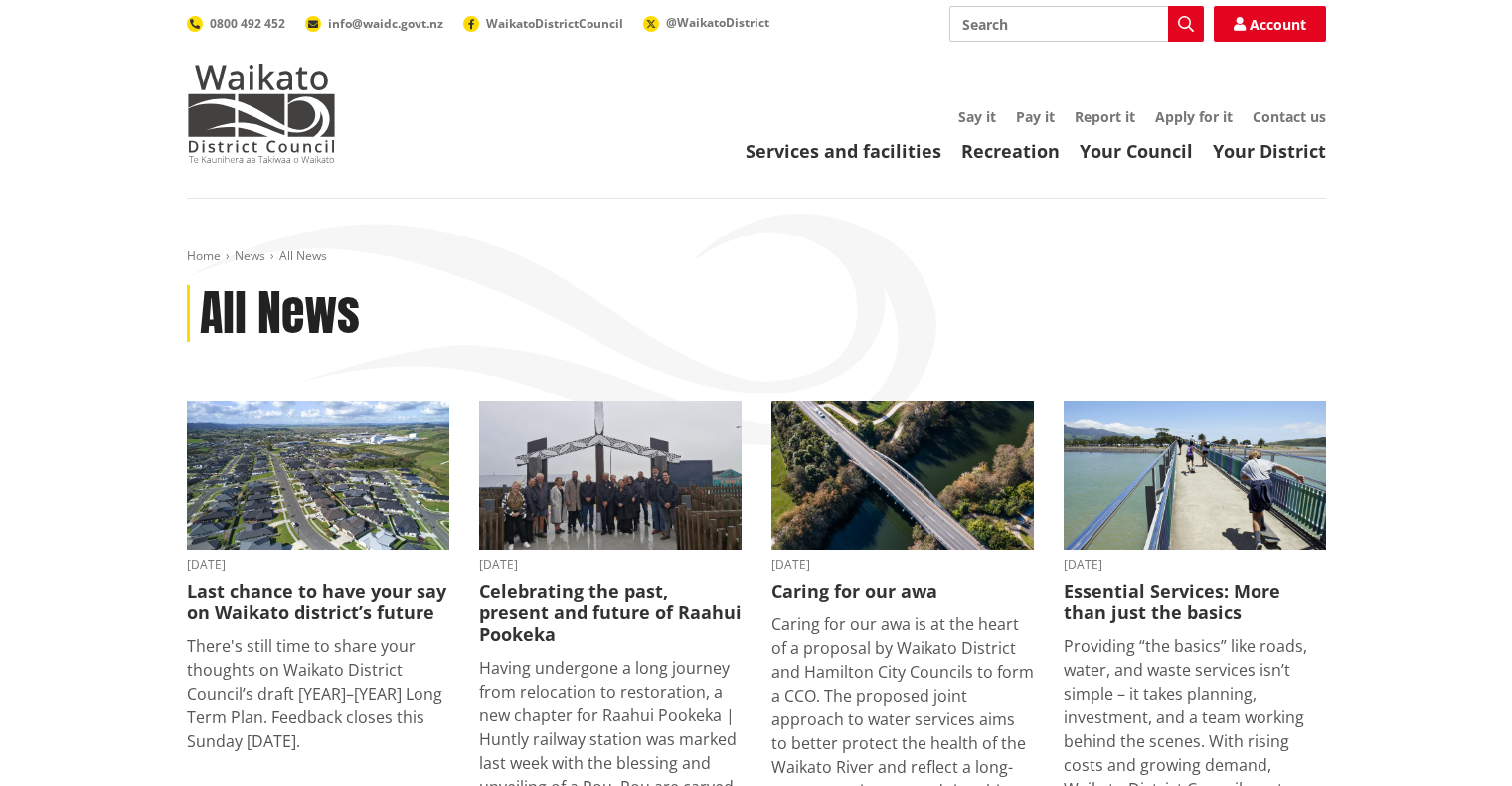 scroll, scrollTop: 0, scrollLeft: 0, axis: both 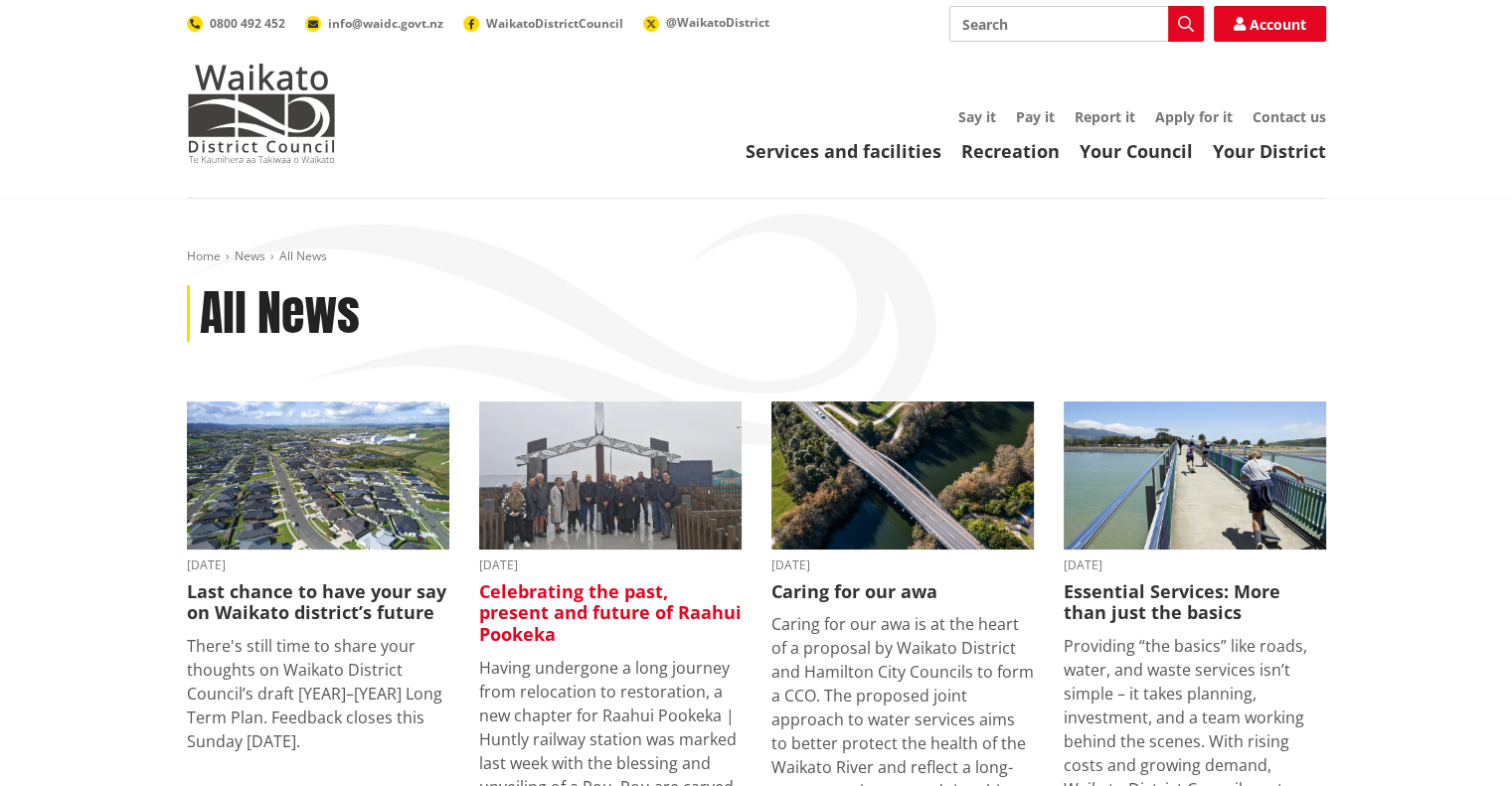 click on "Celebrating the past, present and future of Raahui Pookeka" at bounding box center [610, 613] 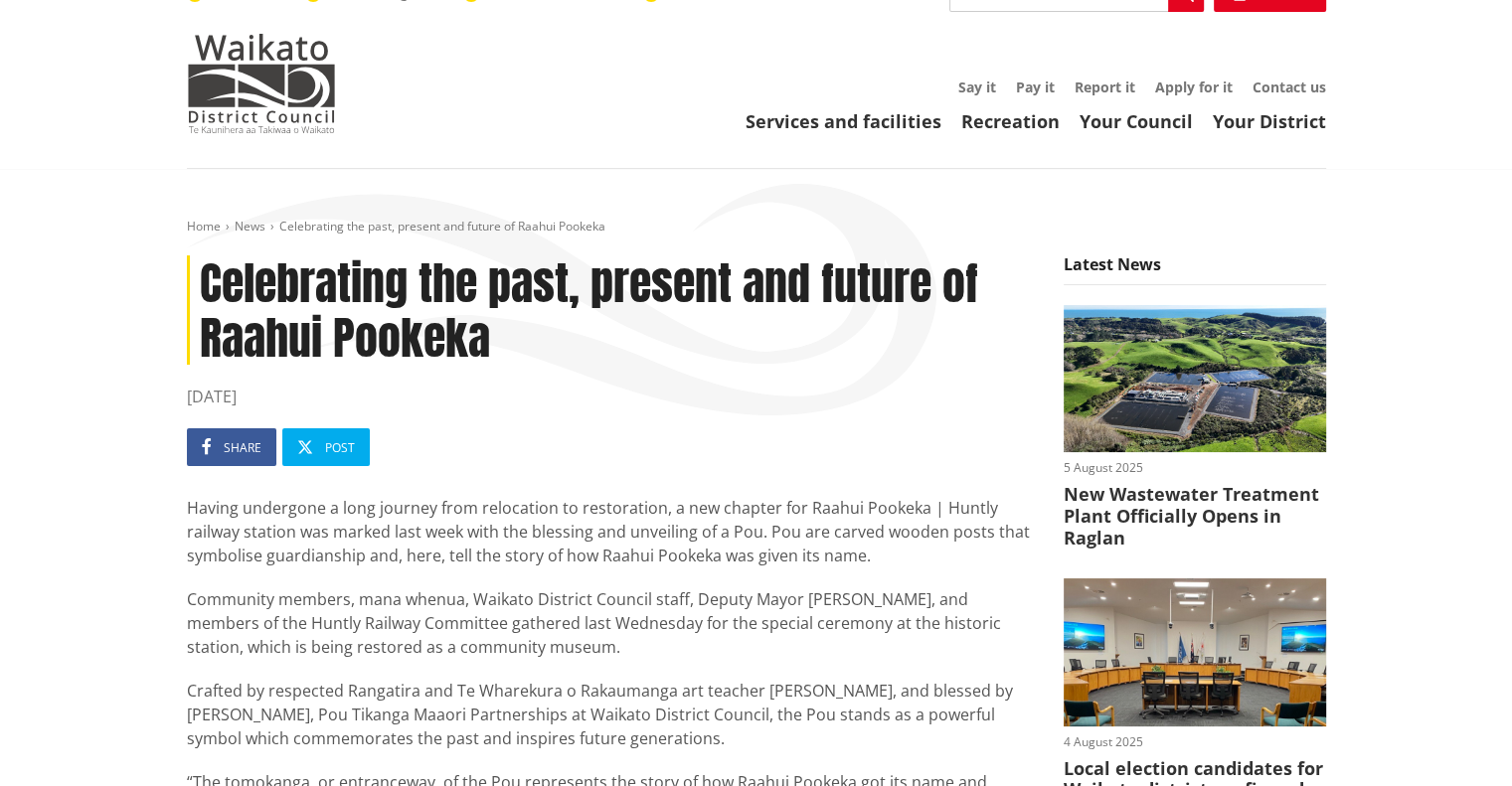 scroll, scrollTop: 27, scrollLeft: 0, axis: vertical 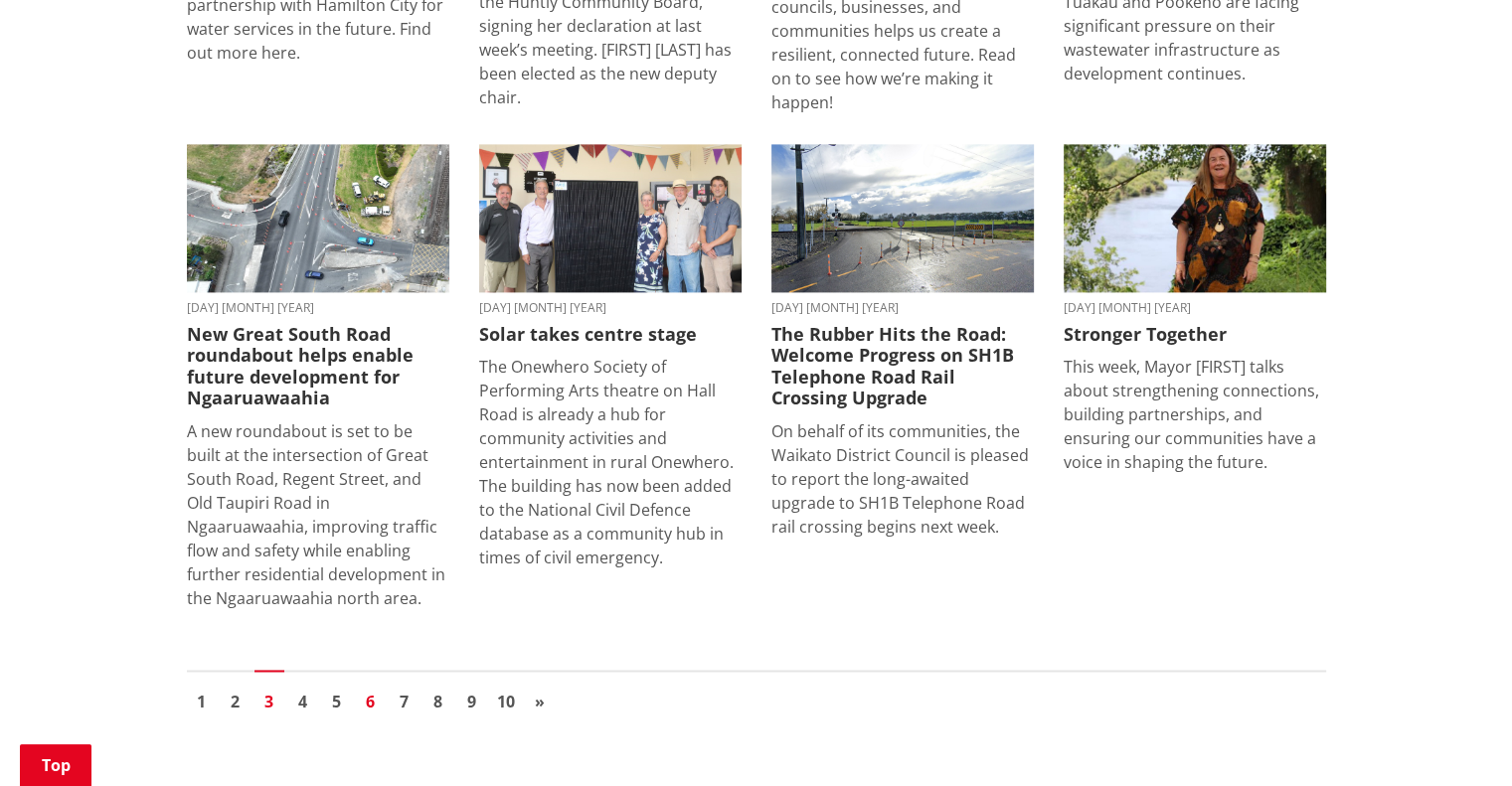 click on "6" at bounding box center [371, 702] 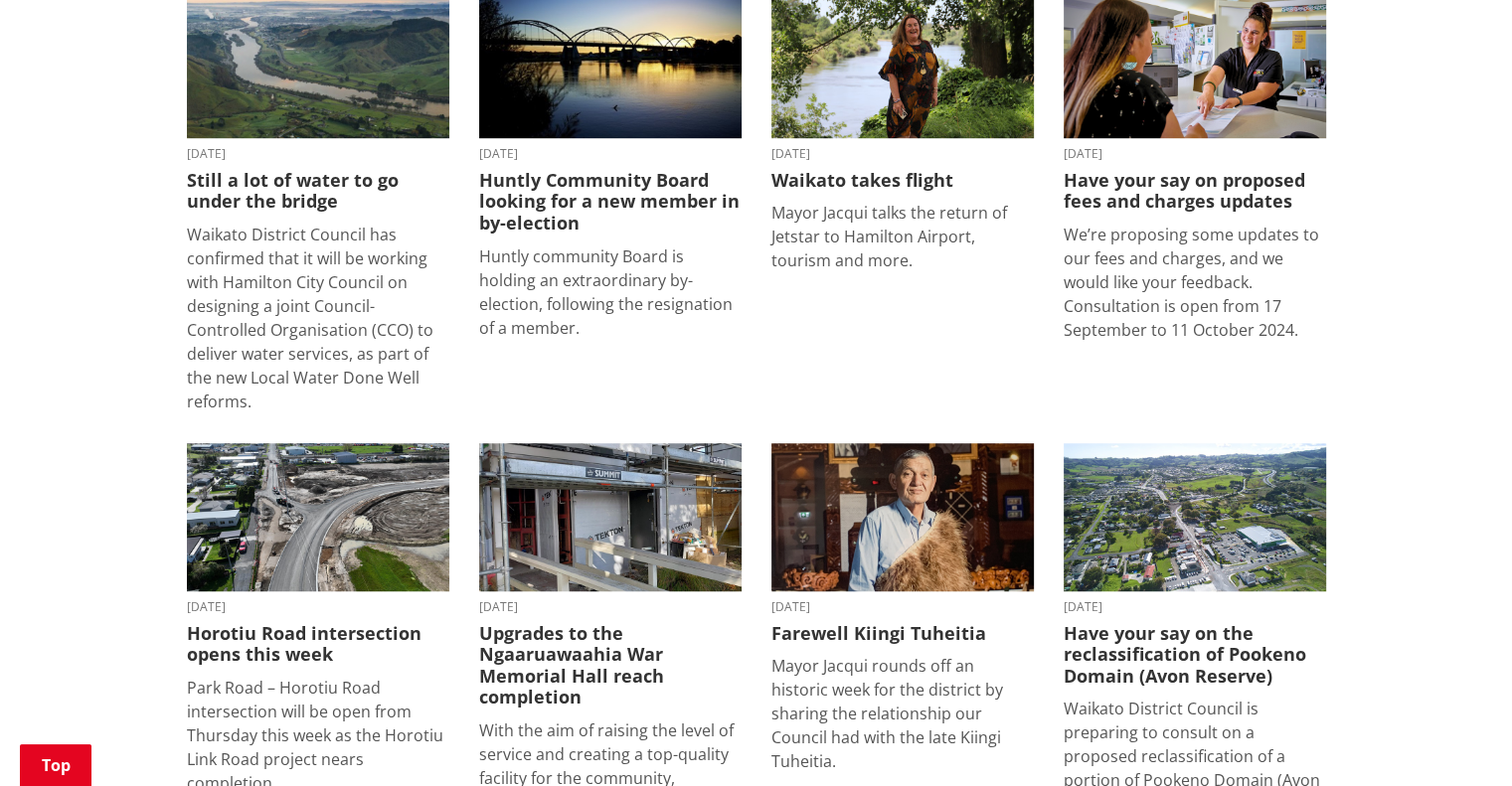 scroll, scrollTop: 1410, scrollLeft: 0, axis: vertical 